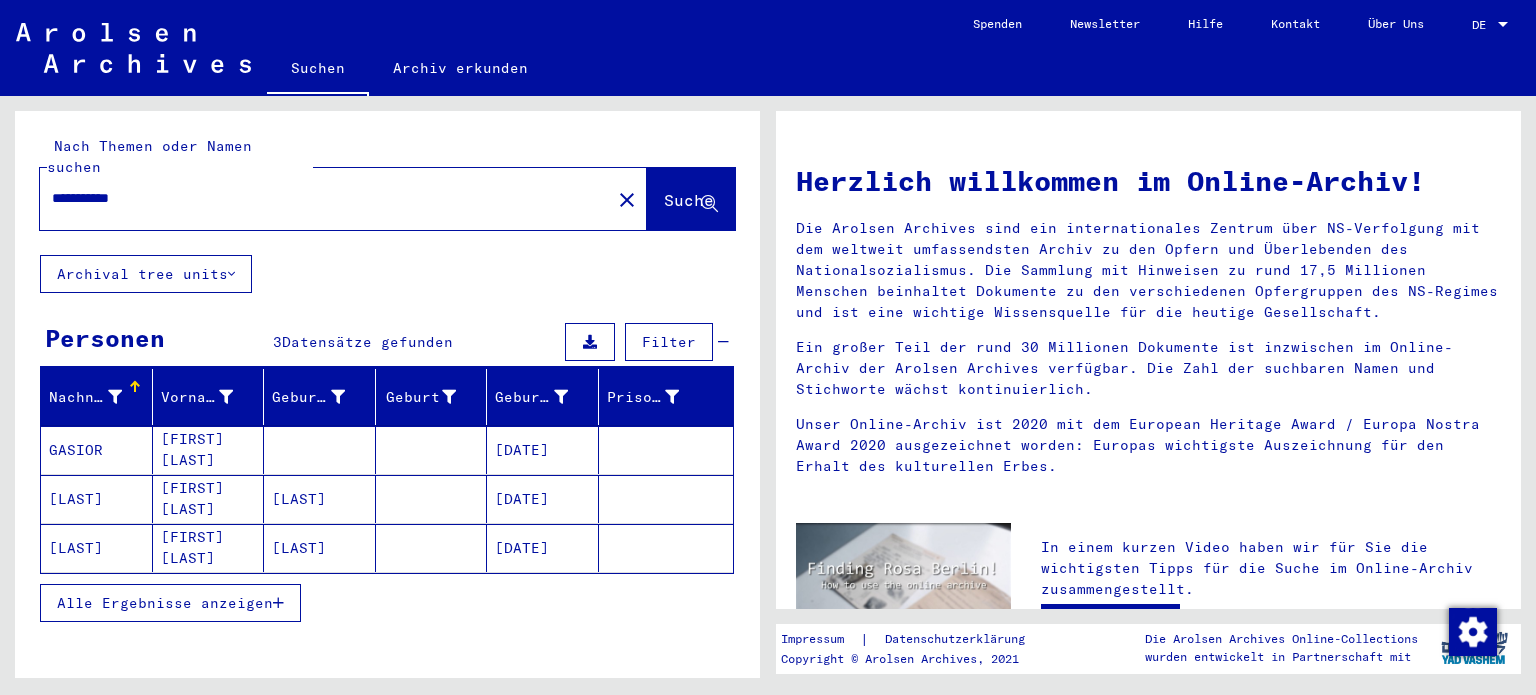 scroll, scrollTop: 0, scrollLeft: 0, axis: both 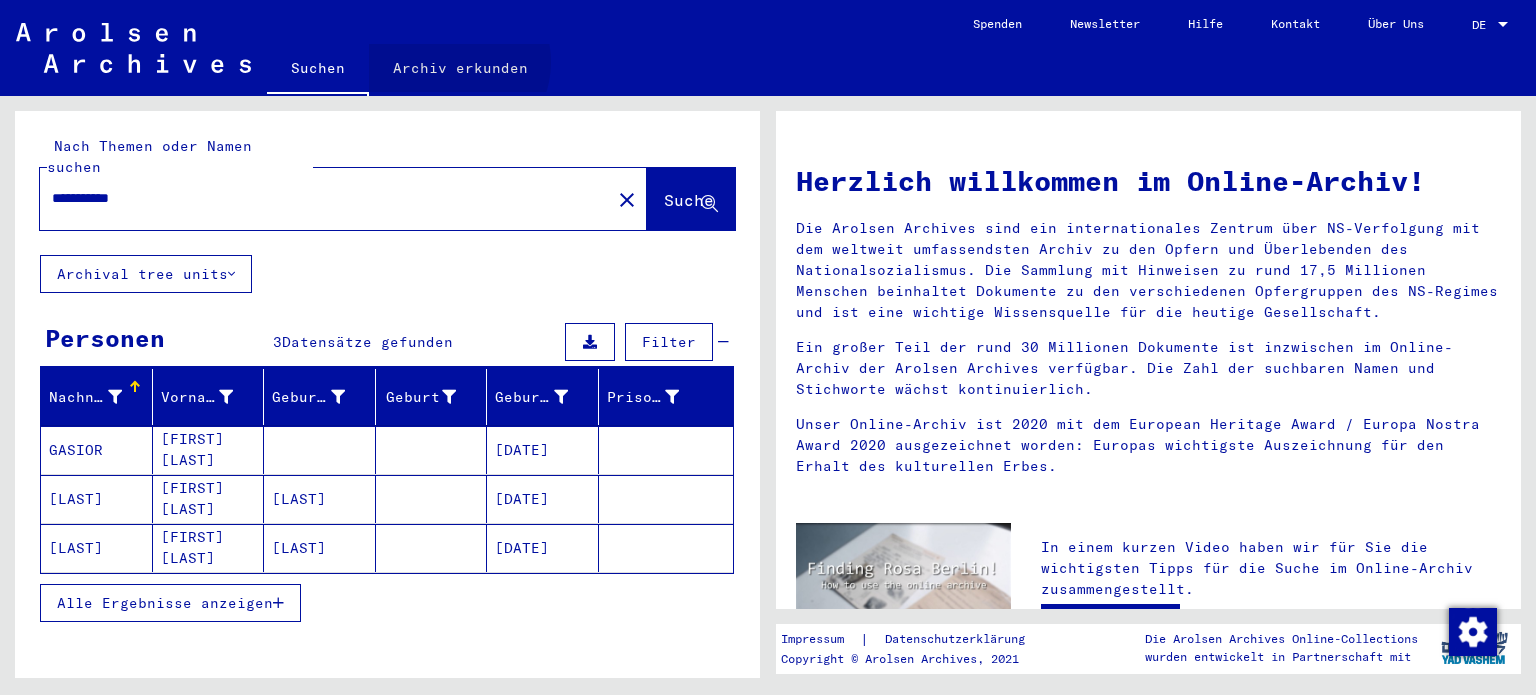 click on "Archiv erkunden" 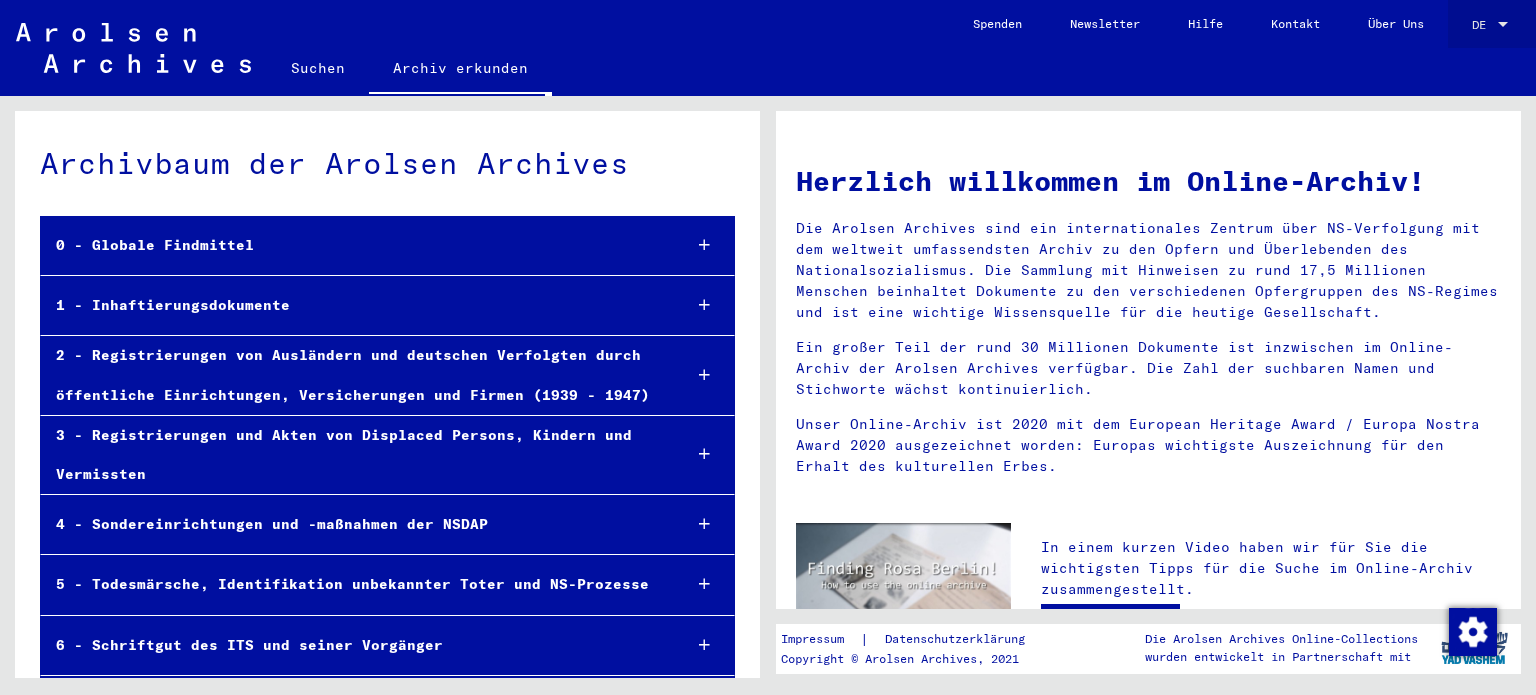 click at bounding box center [1503, 24] 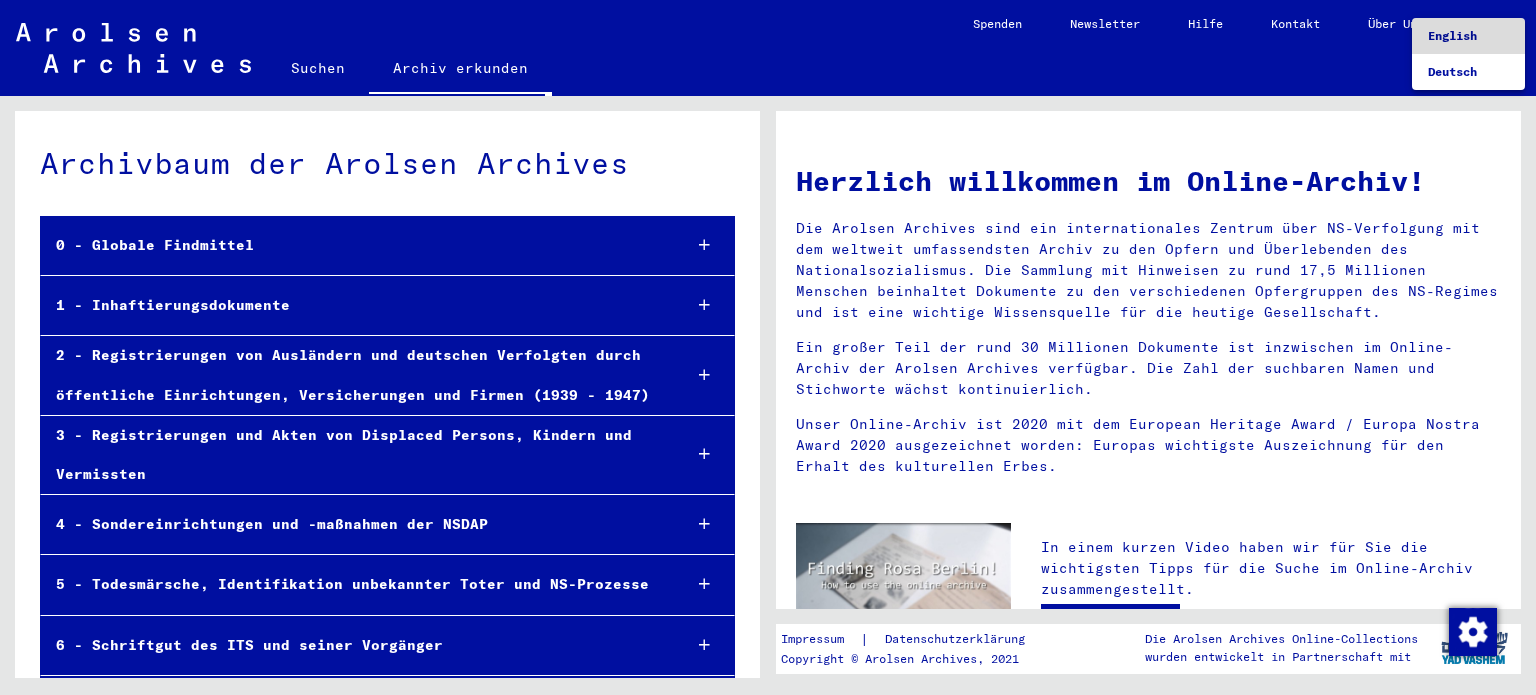 click on "English" at bounding box center (1468, 36) 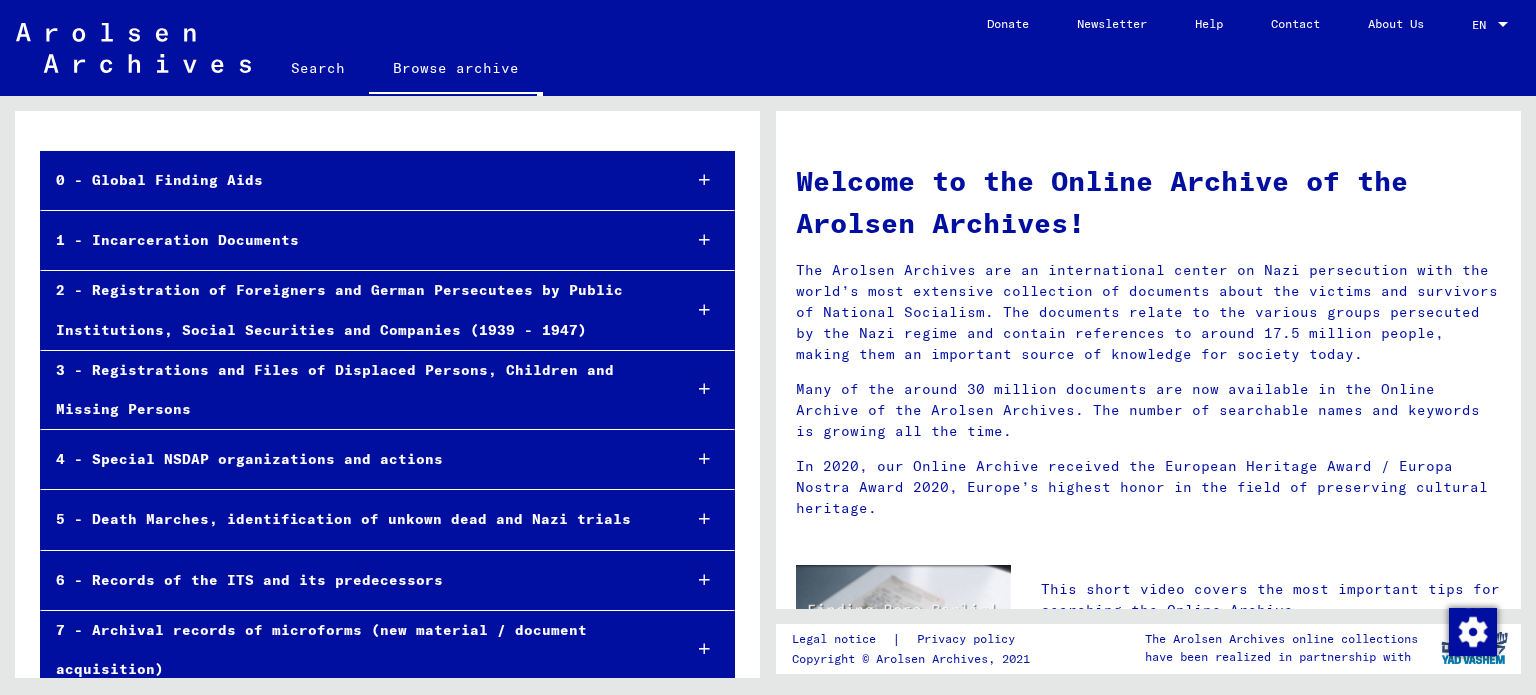 scroll, scrollTop: 190, scrollLeft: 0, axis: vertical 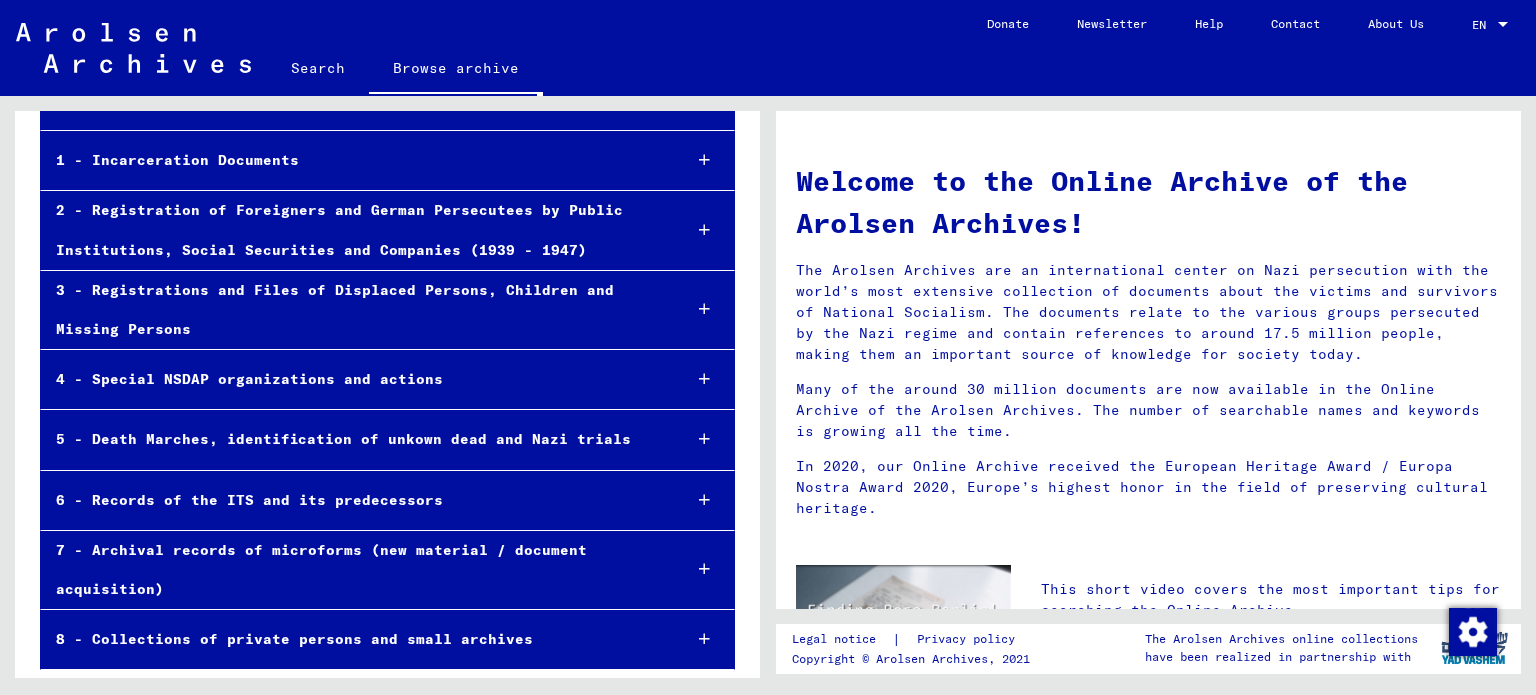 click on "8 - Collections of private persons and small archives" at bounding box center [353, 639] 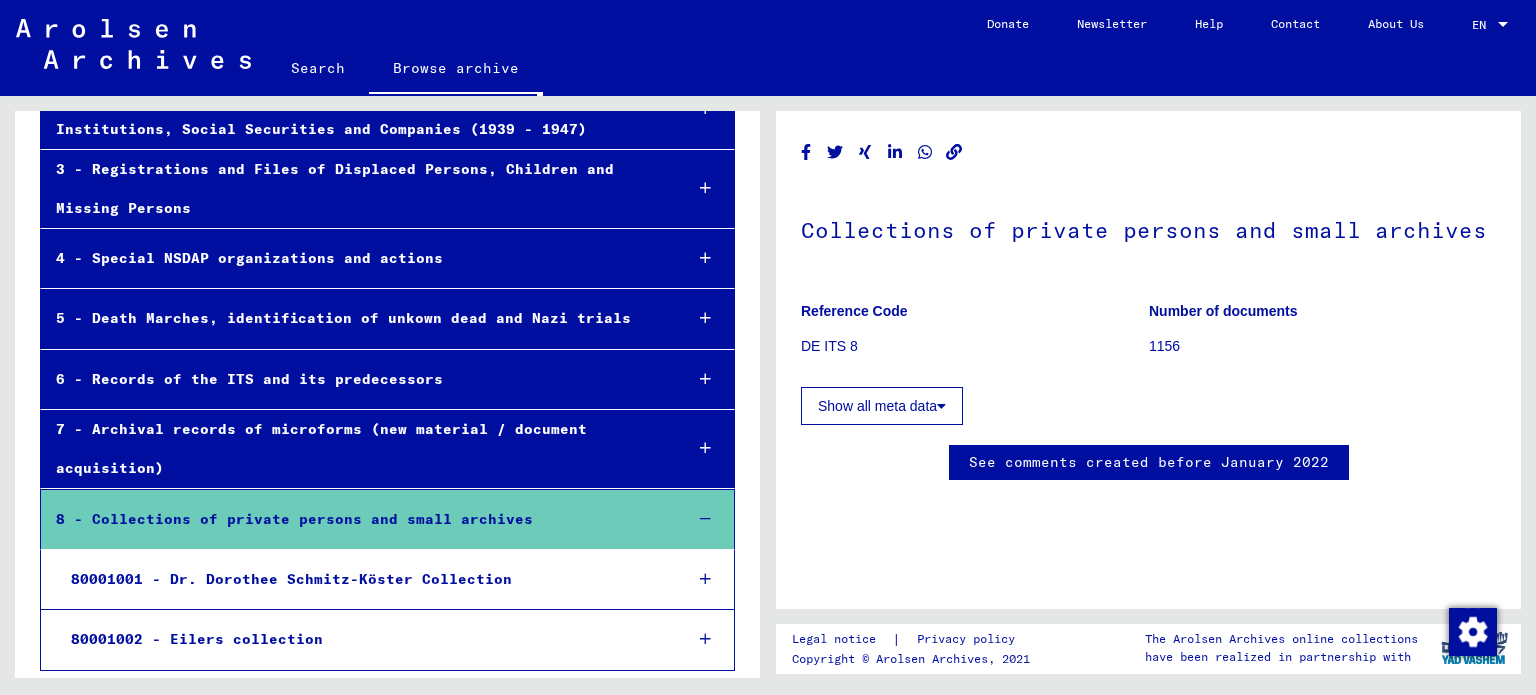 scroll, scrollTop: 0, scrollLeft: 0, axis: both 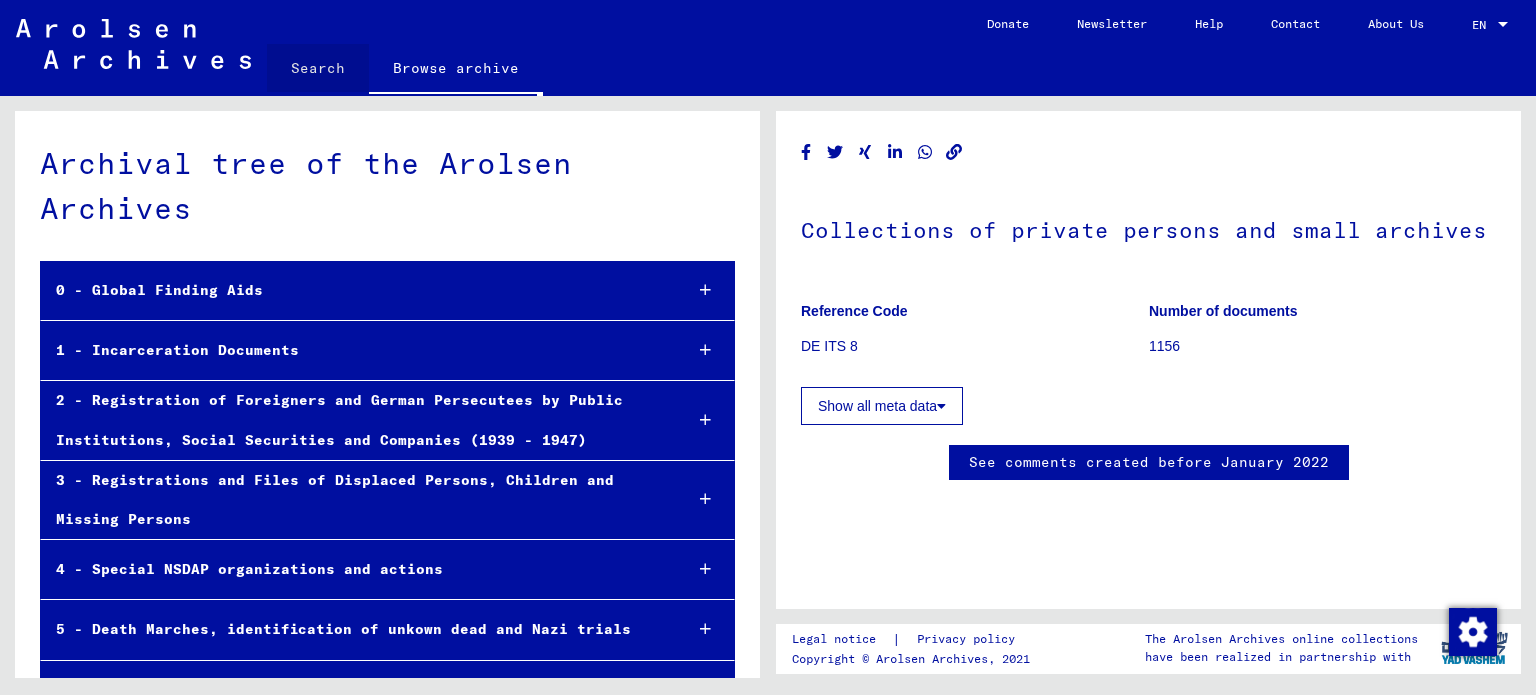click on "Search" 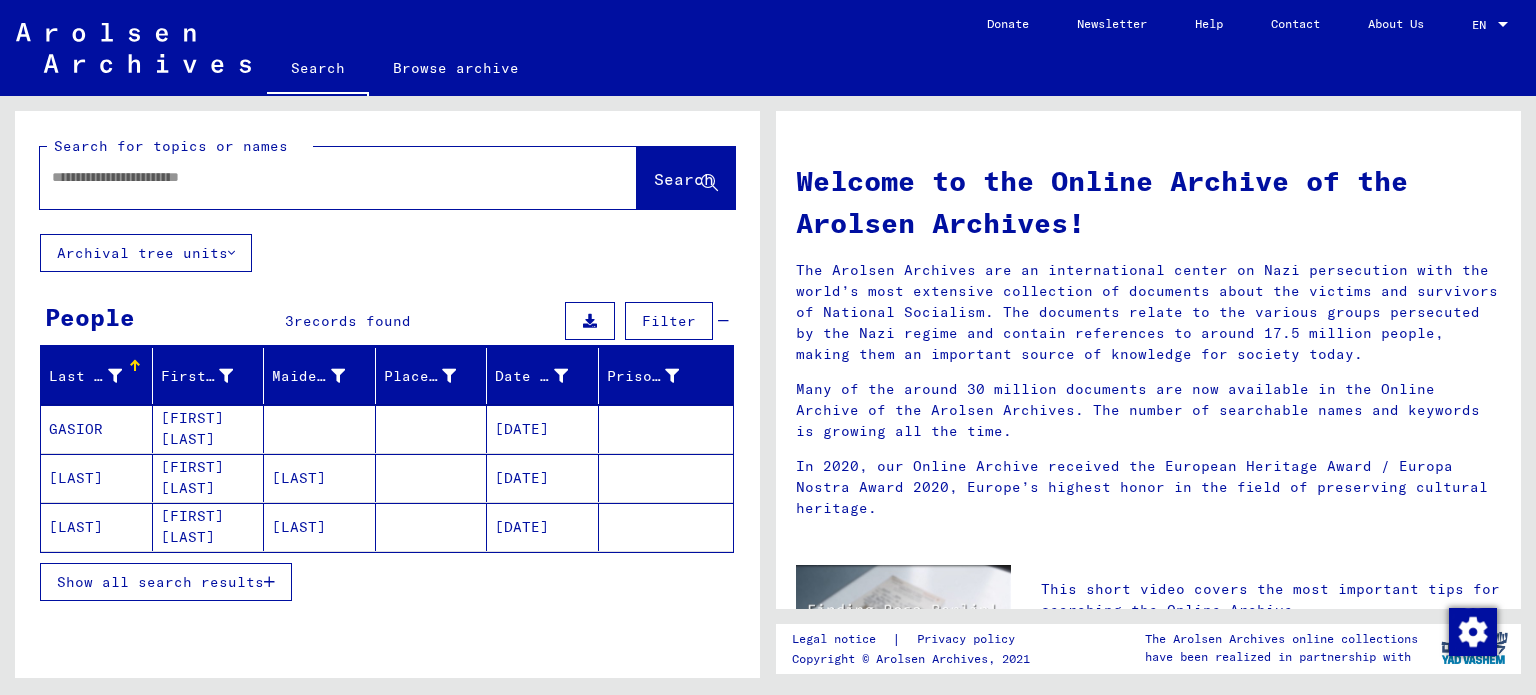 click at bounding box center (314, 177) 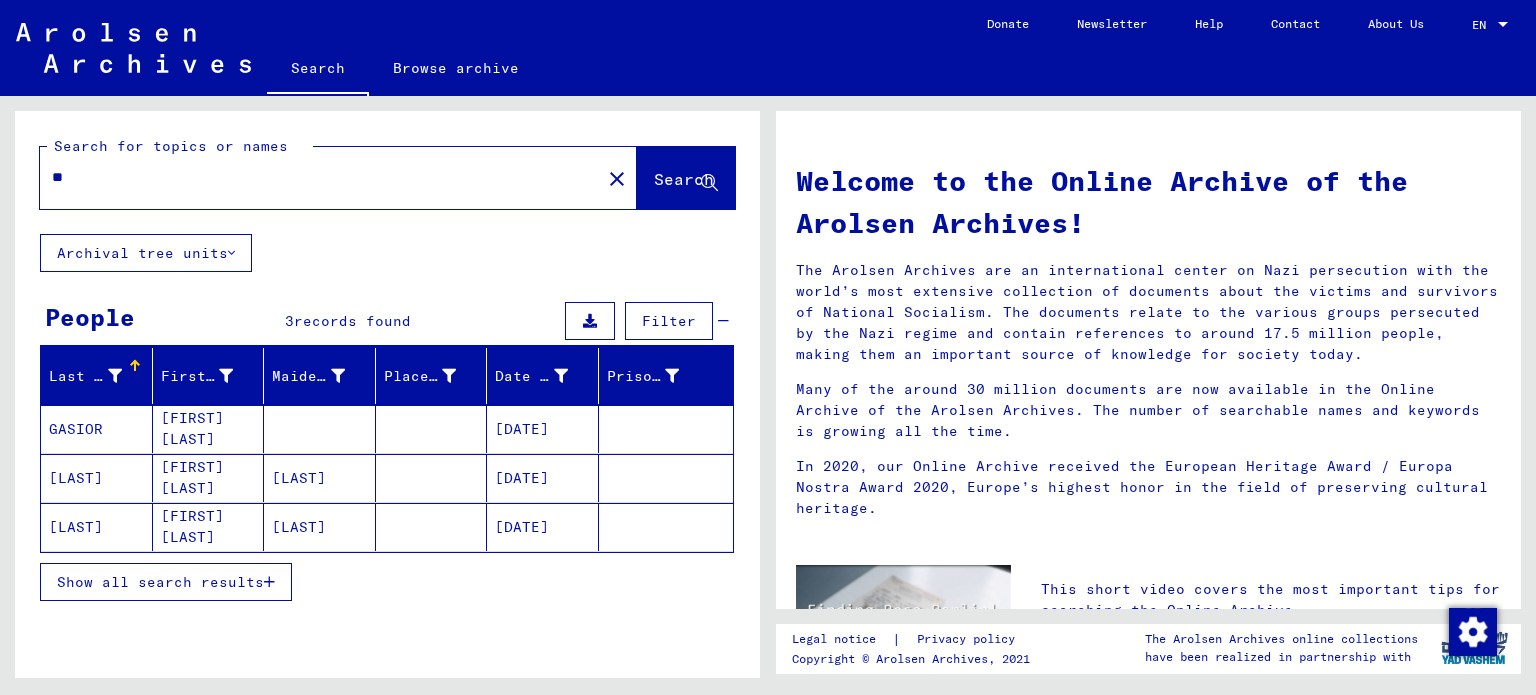 type on "*" 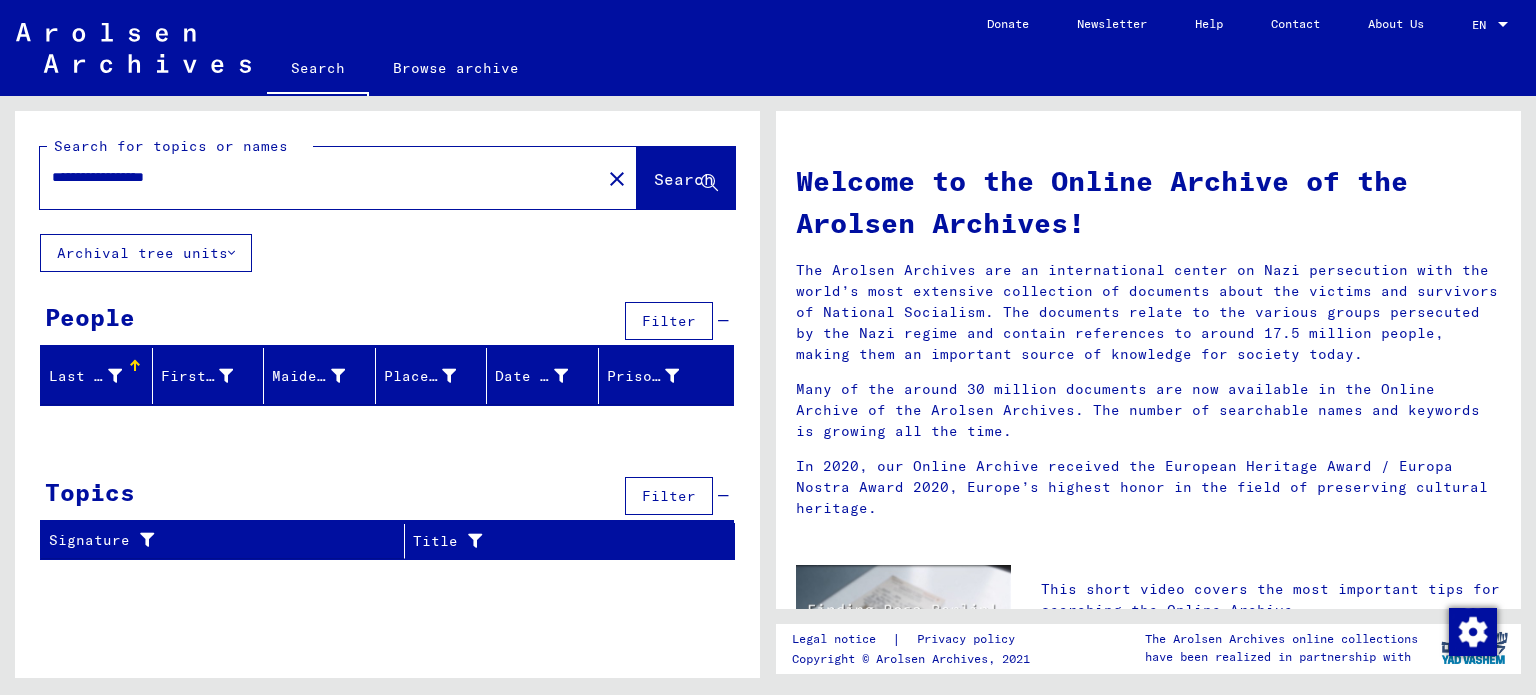 click on "**********" 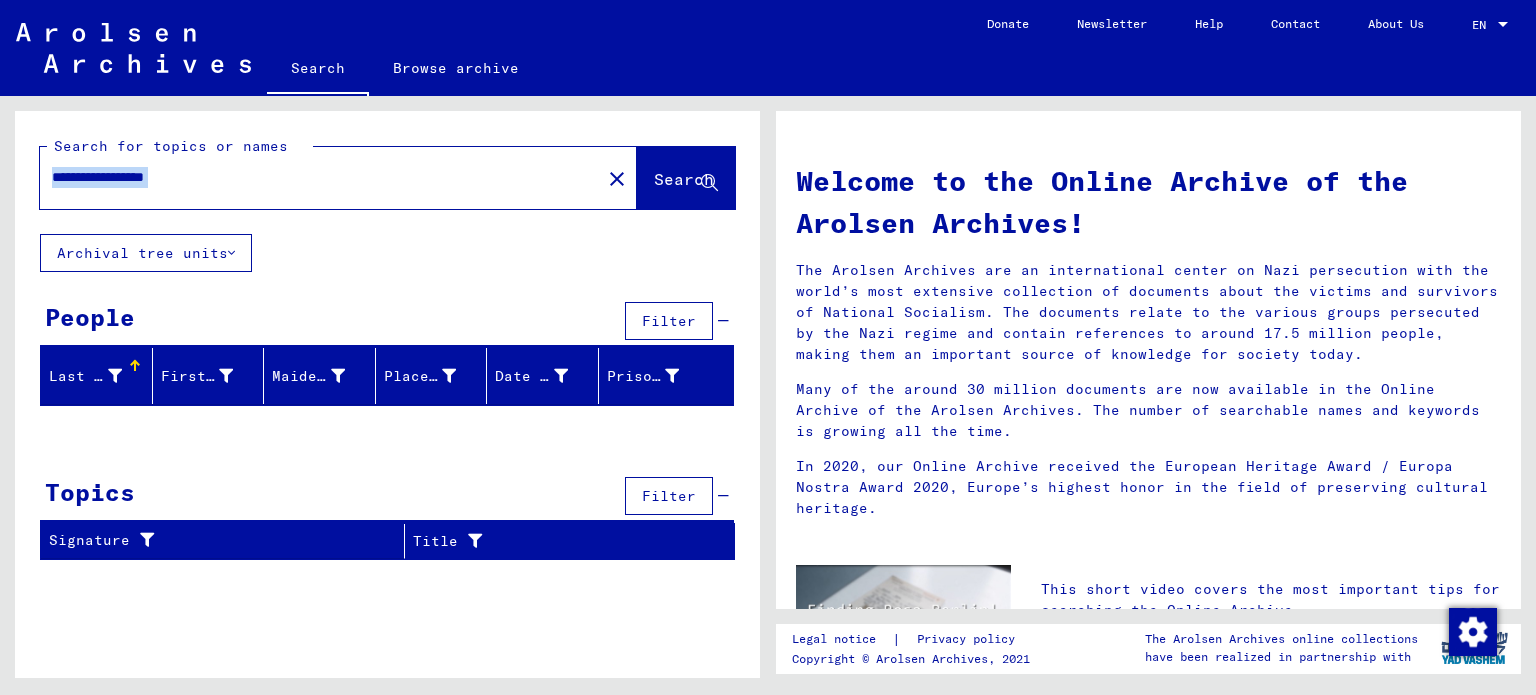 click on "**********" 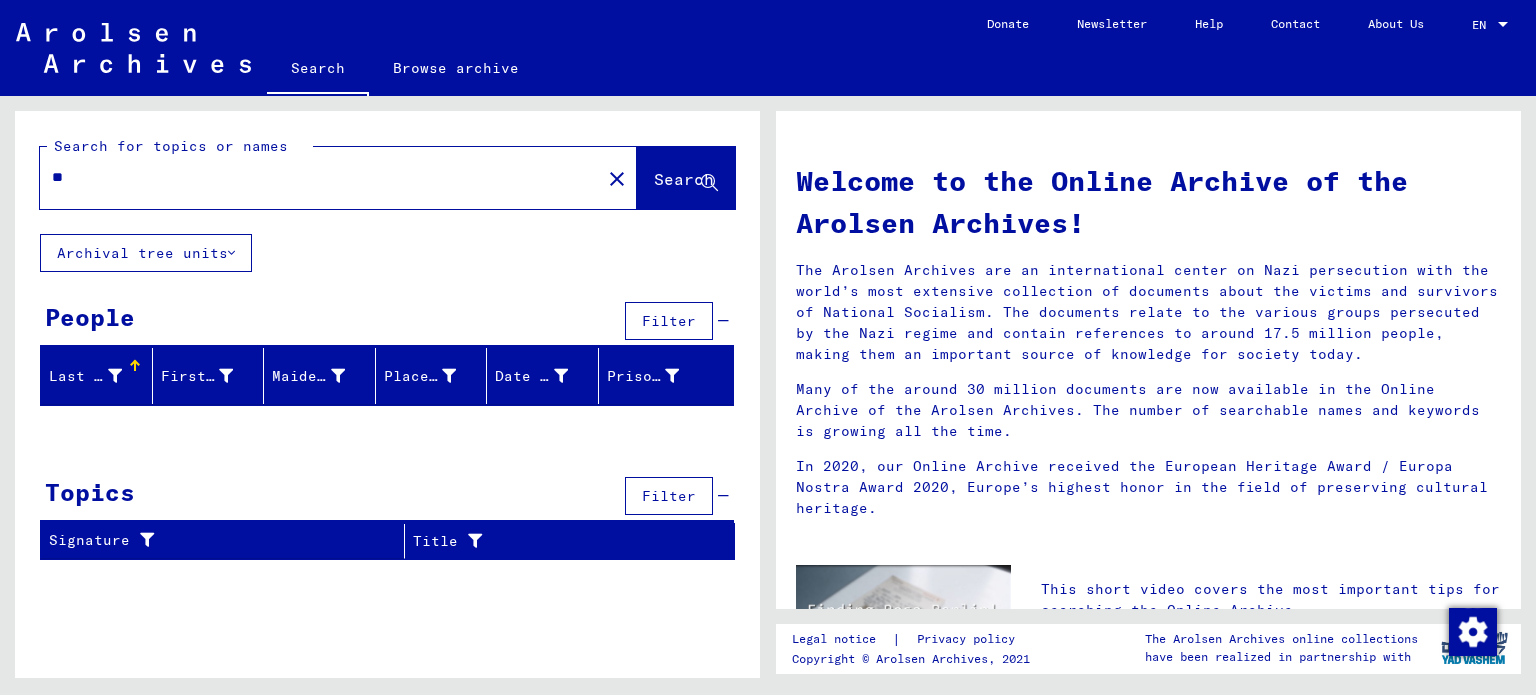 type on "*" 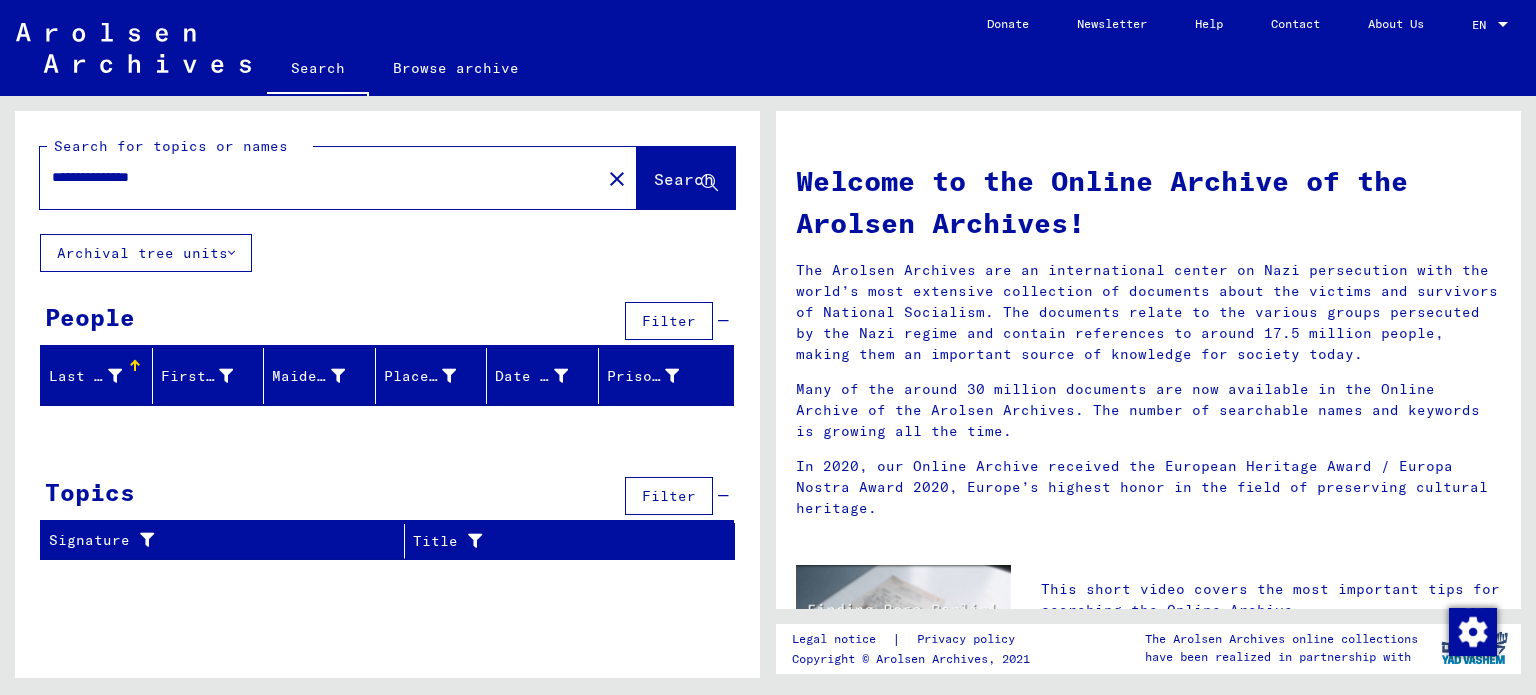 type on "**********" 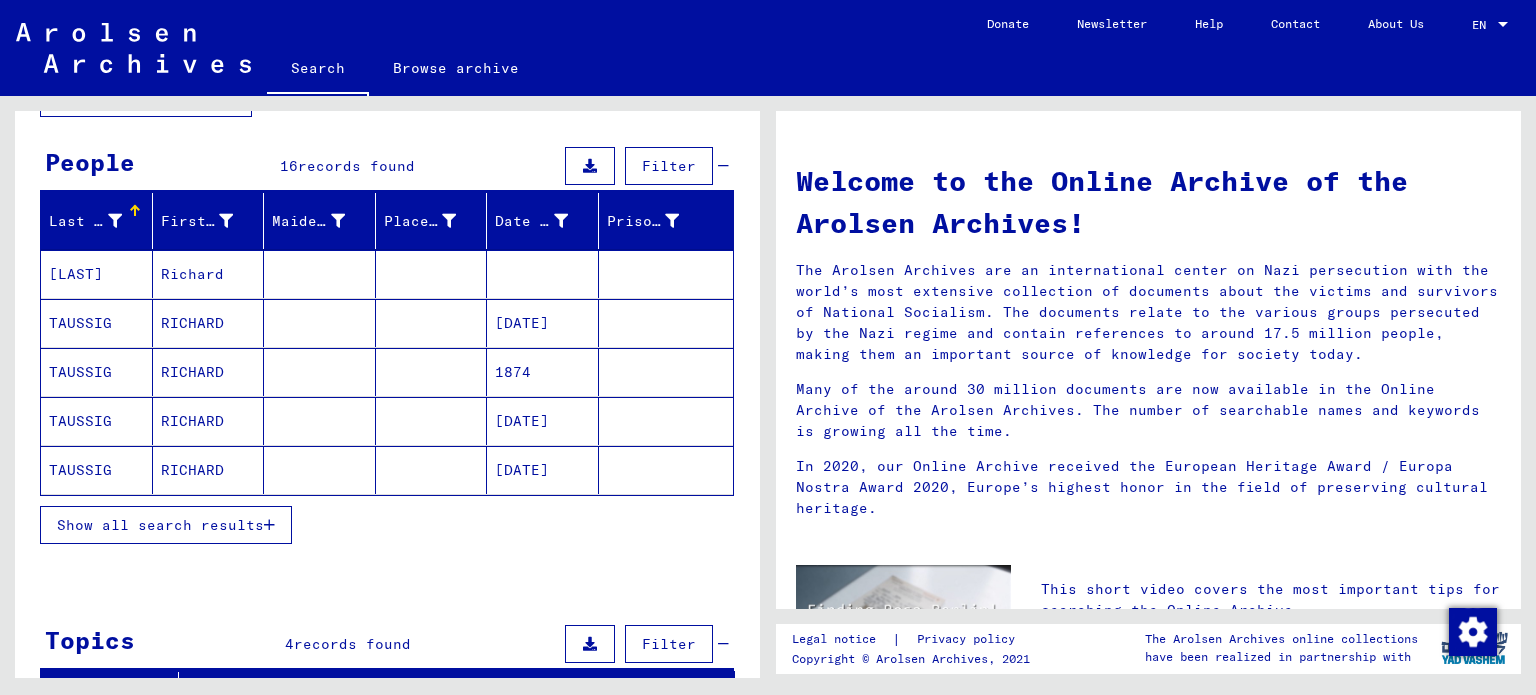 scroll, scrollTop: 176, scrollLeft: 0, axis: vertical 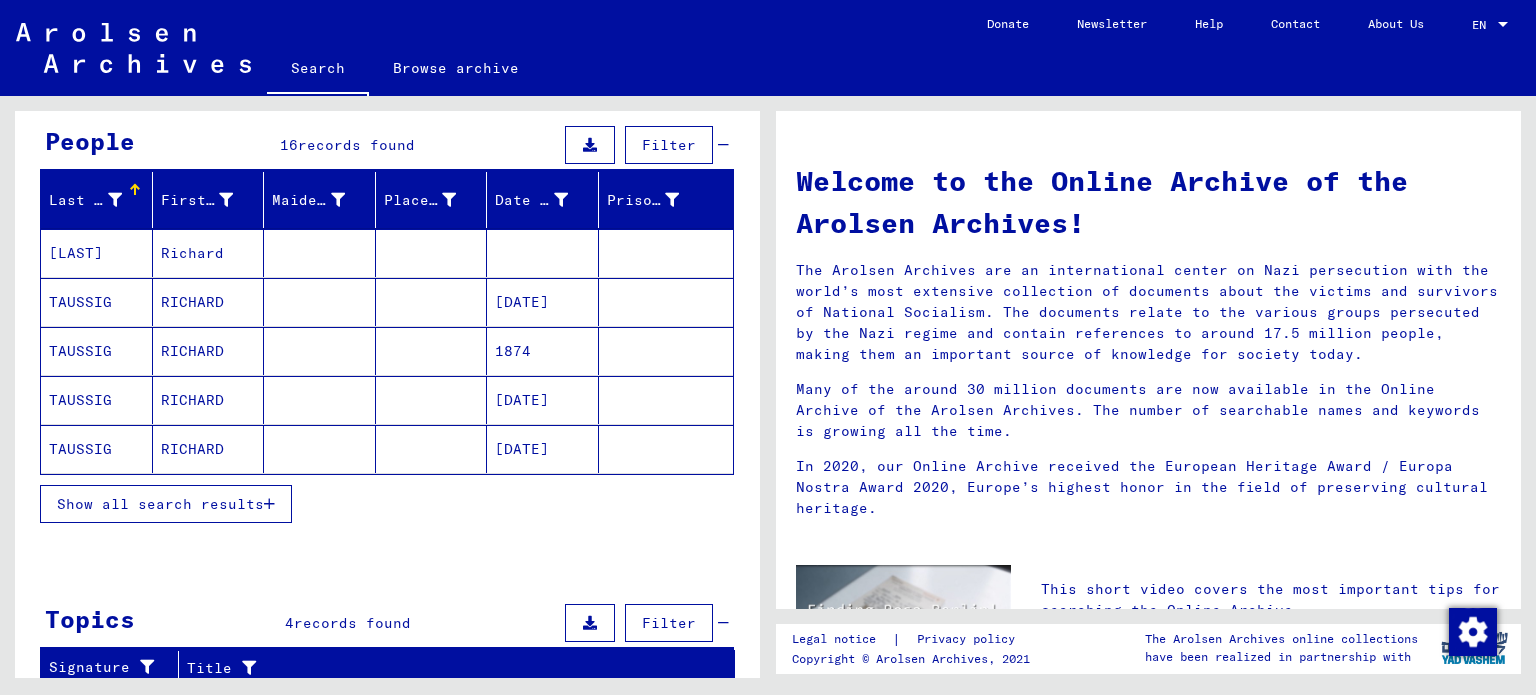click on "RICHARD" at bounding box center [209, 400] 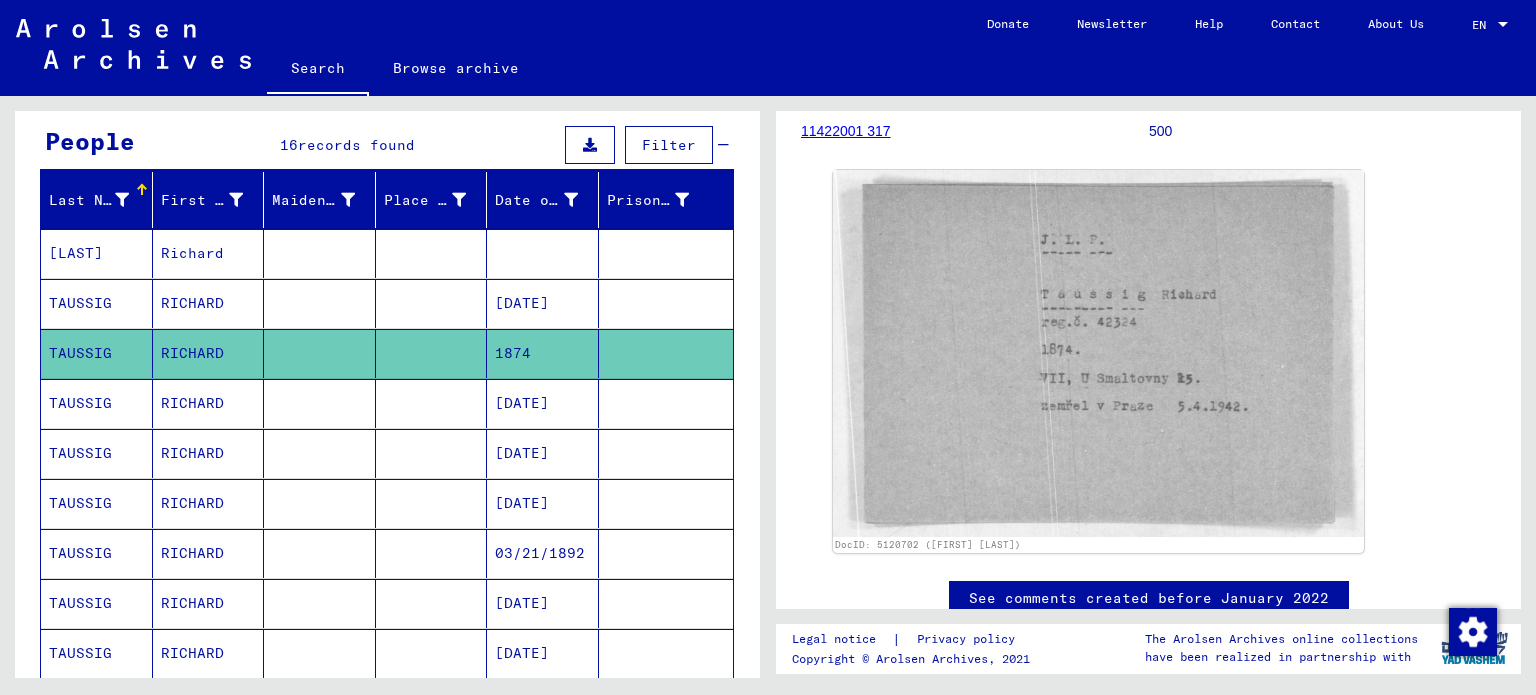 scroll, scrollTop: 244, scrollLeft: 0, axis: vertical 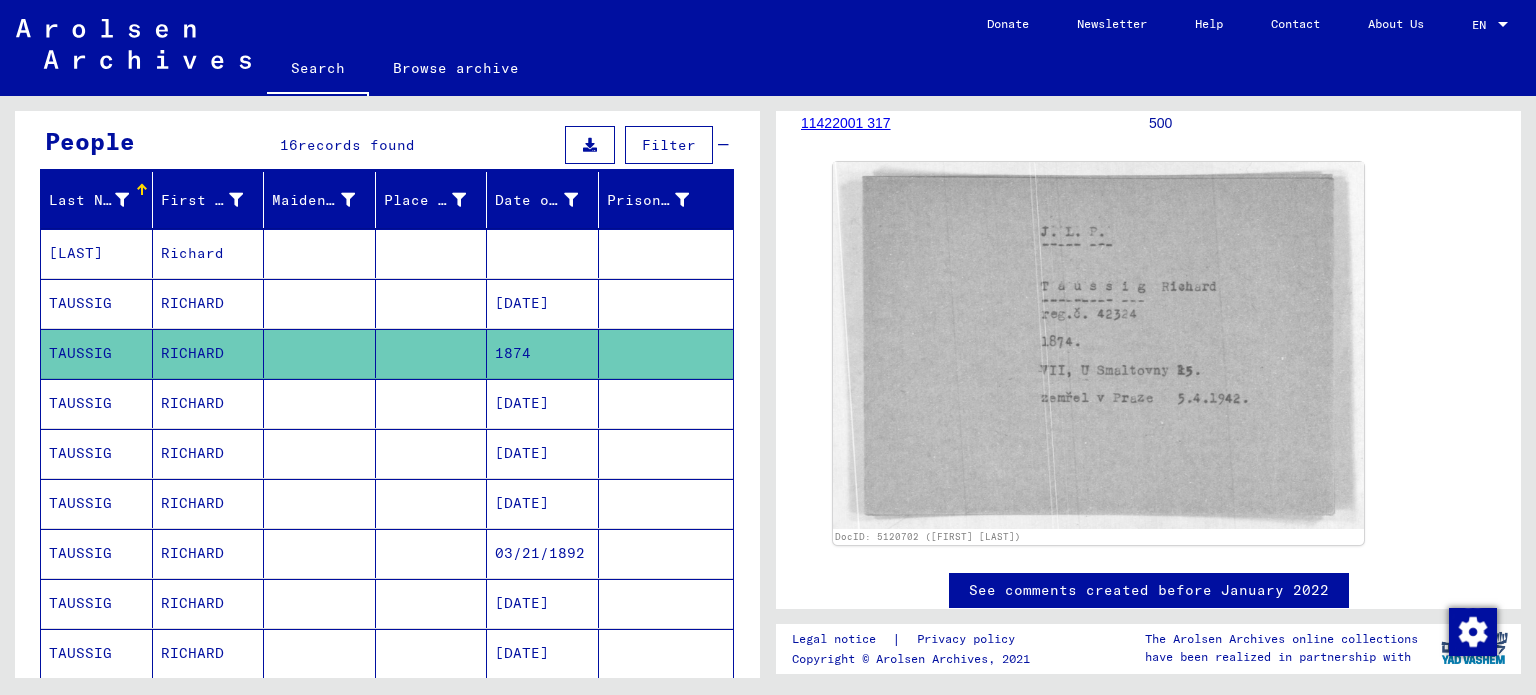 click at bounding box center (320, 353) 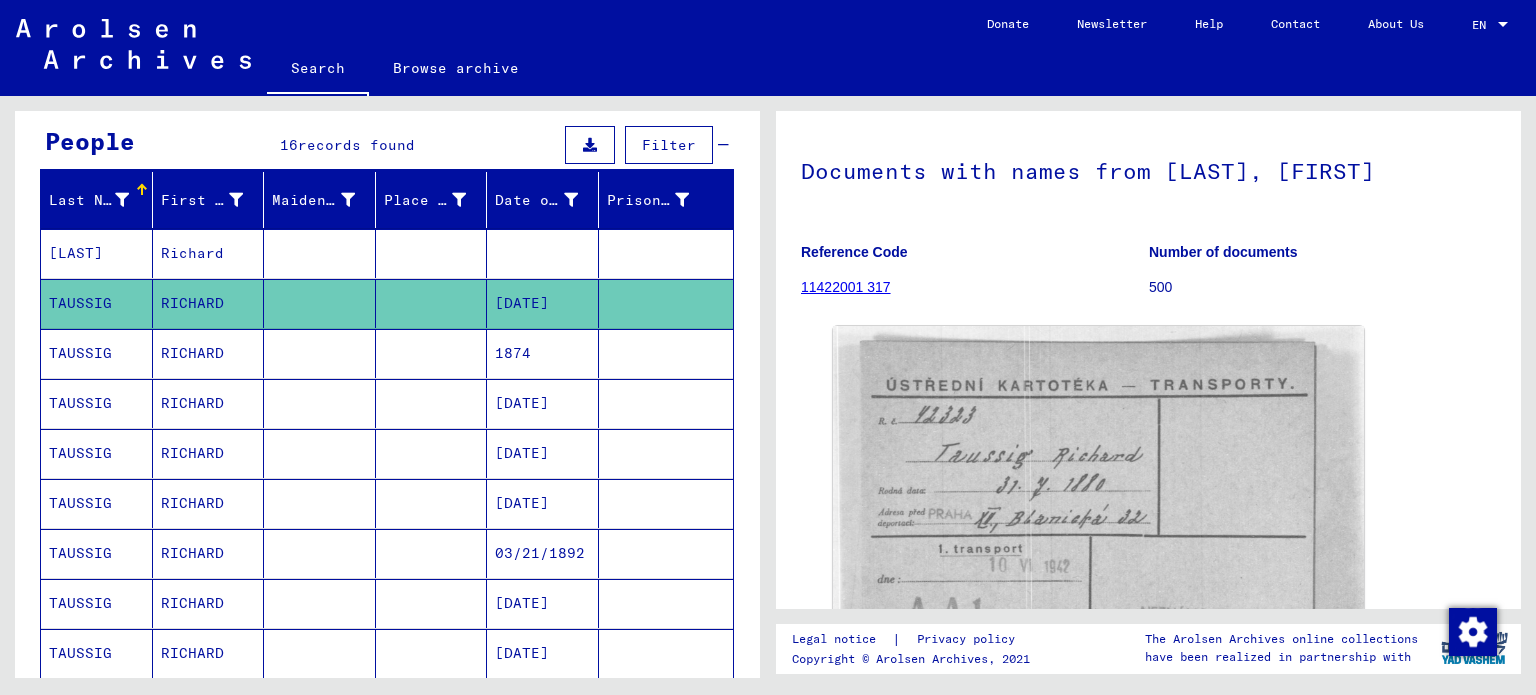 scroll, scrollTop: 90, scrollLeft: 0, axis: vertical 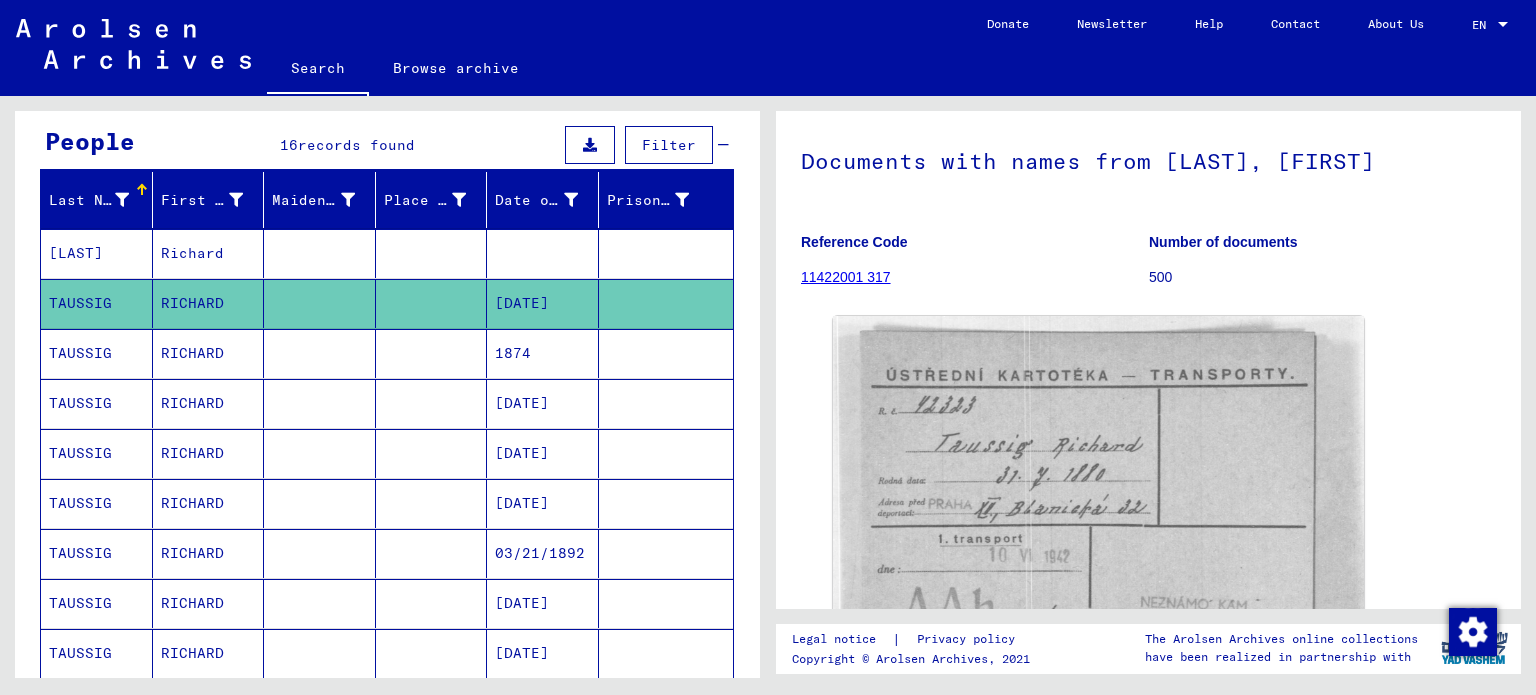 click on "Richard" at bounding box center [209, 303] 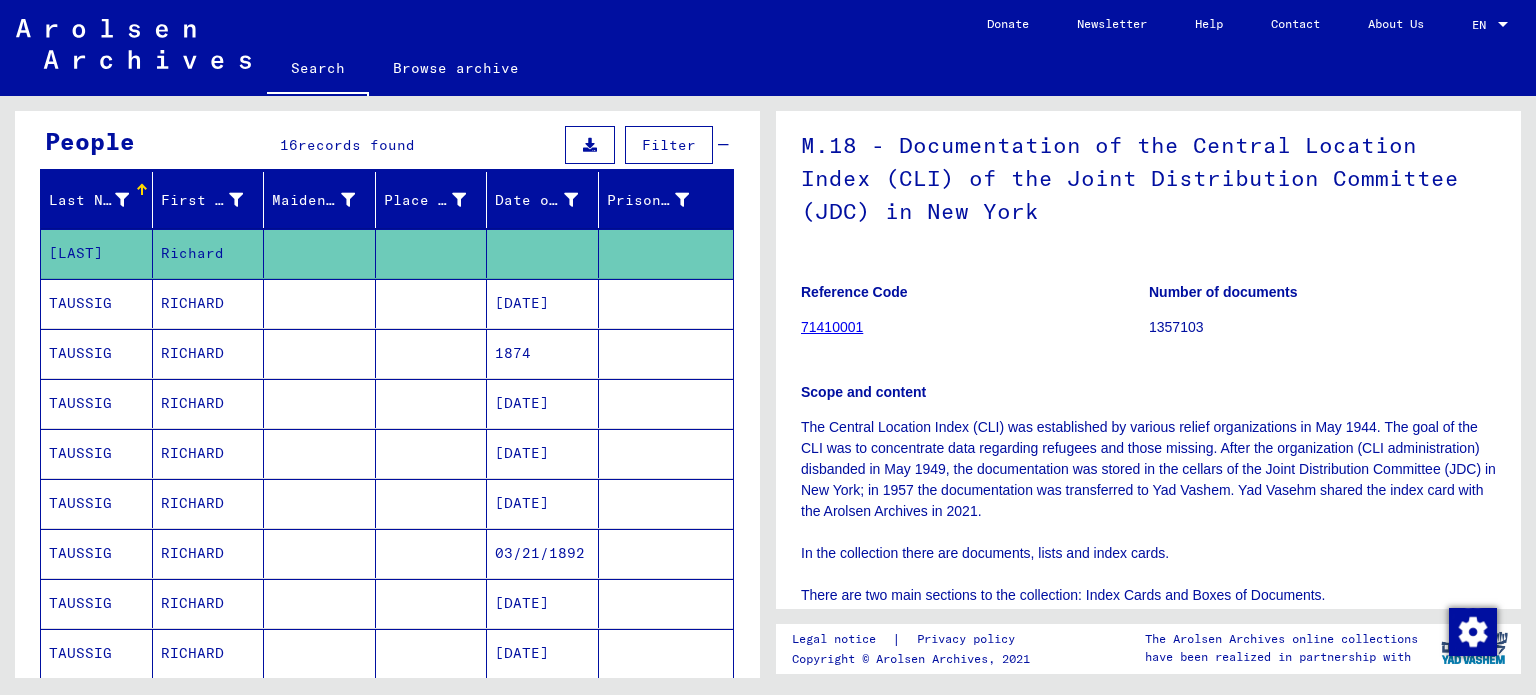 scroll, scrollTop: 128, scrollLeft: 0, axis: vertical 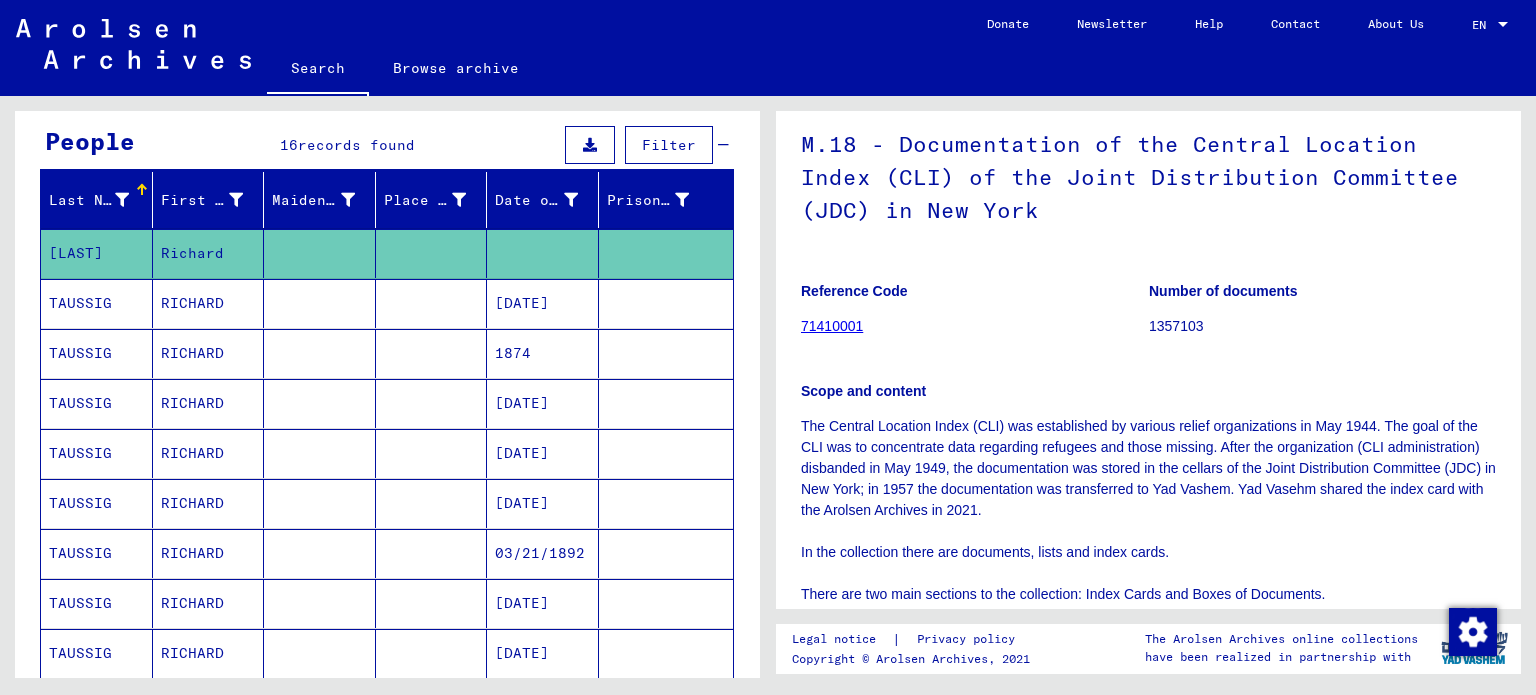 click on "RICHARD" at bounding box center (209, 403) 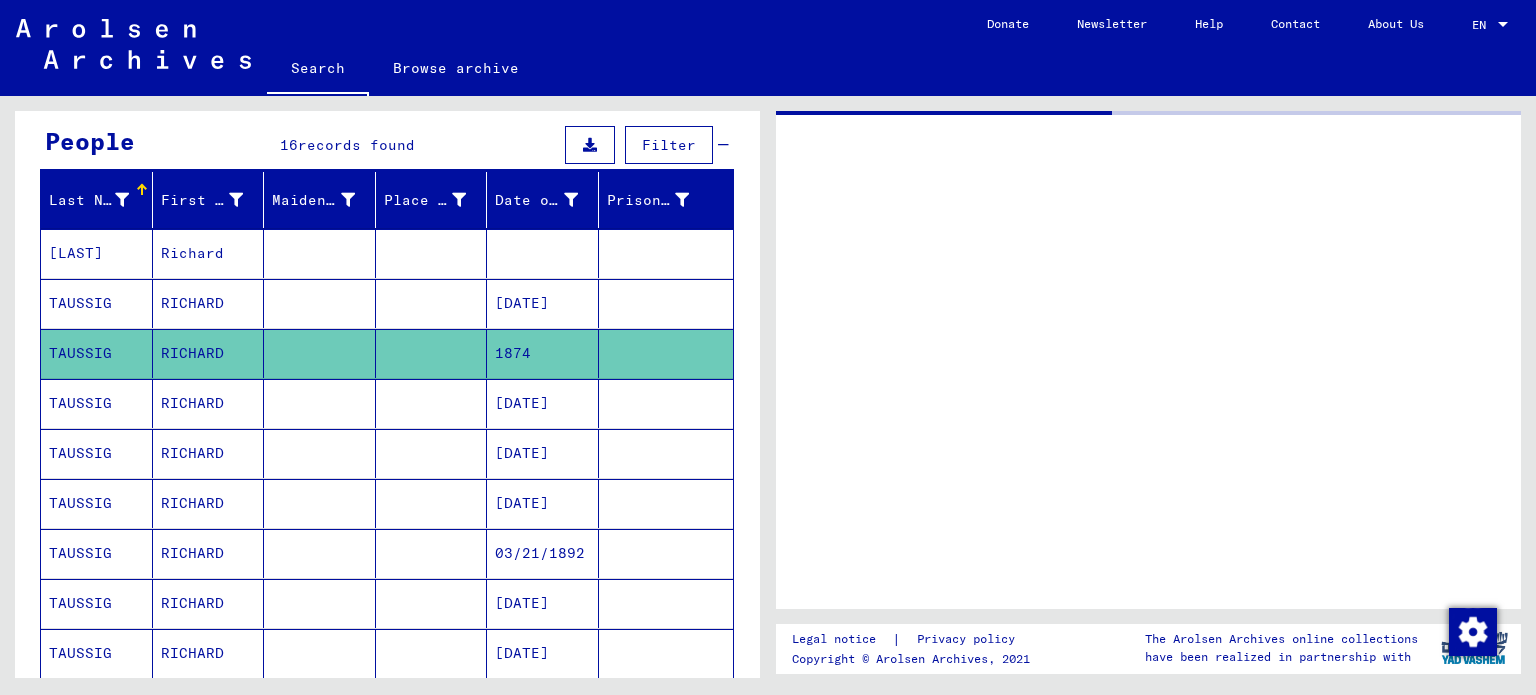 scroll, scrollTop: 0, scrollLeft: 0, axis: both 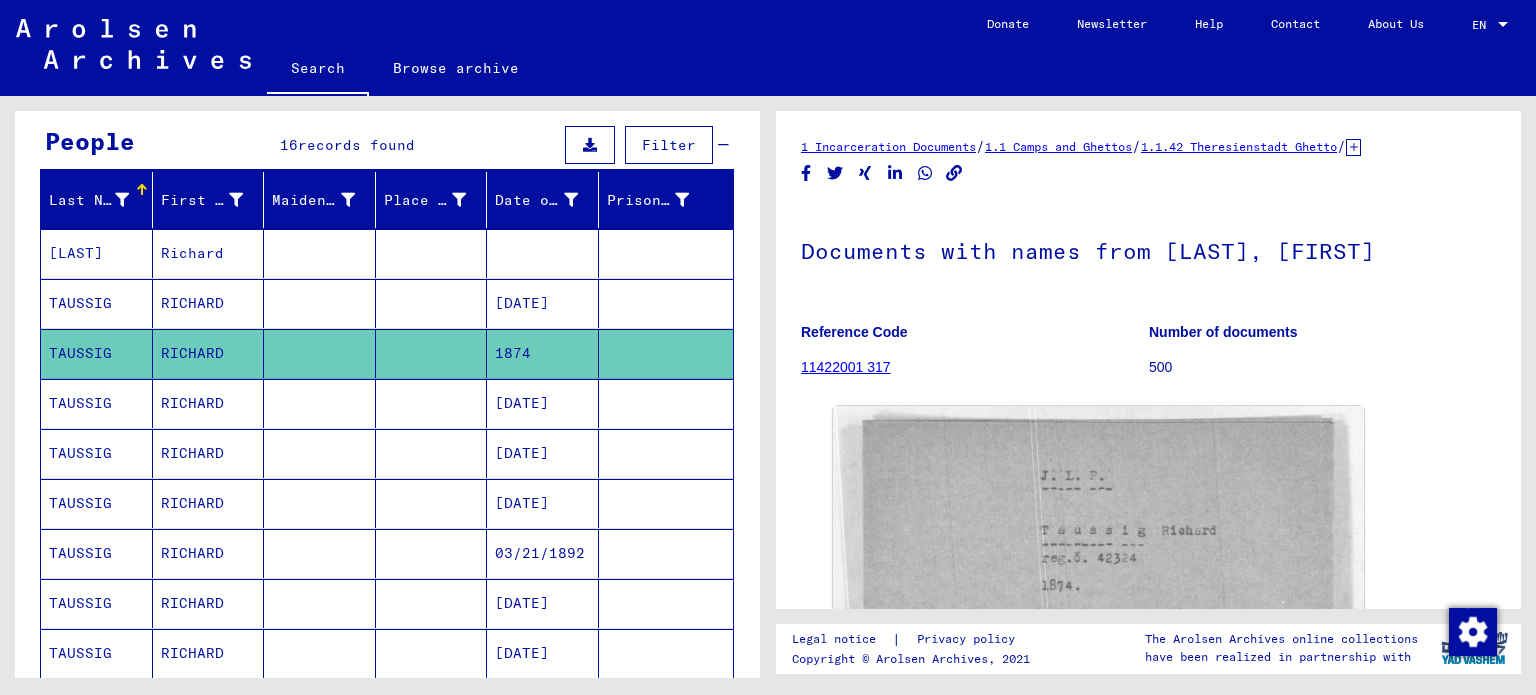 click on "RICHARD" at bounding box center (209, 453) 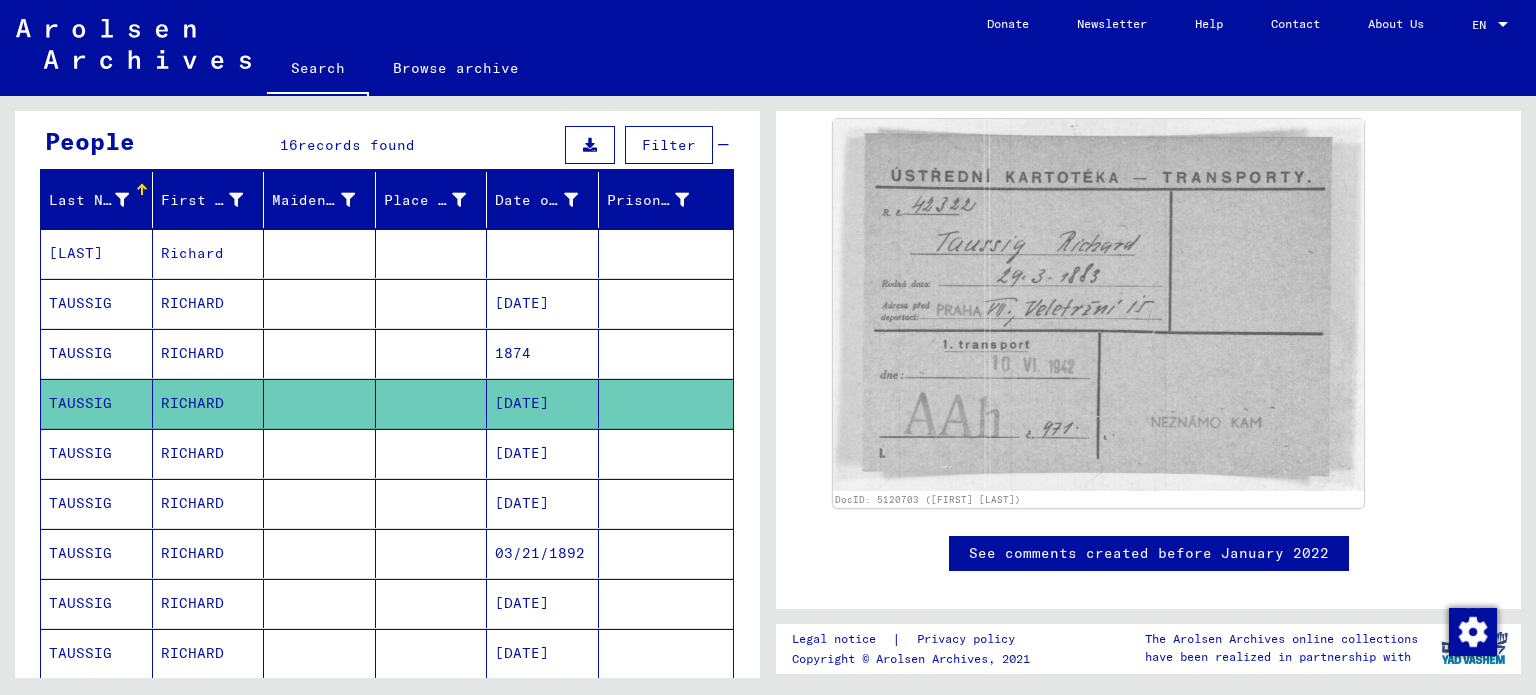 scroll, scrollTop: 288, scrollLeft: 0, axis: vertical 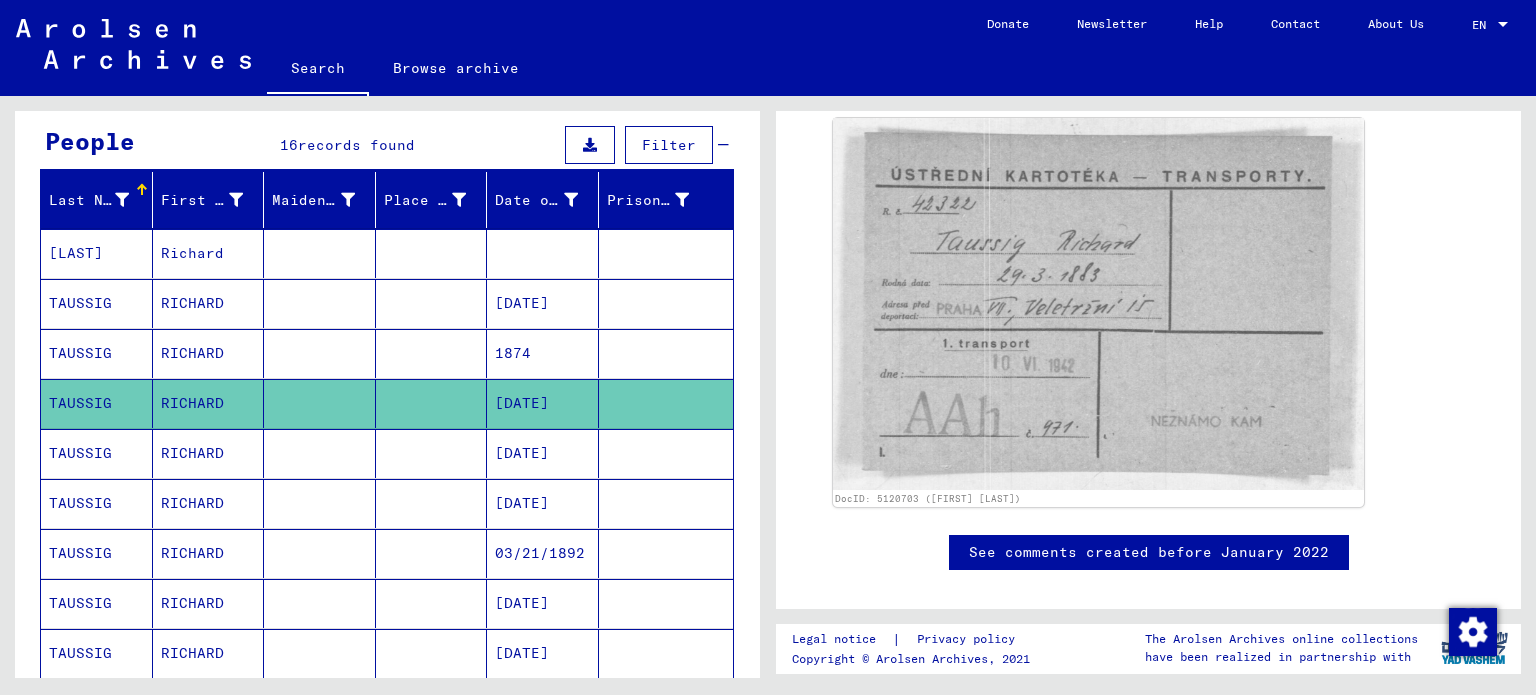 click on "RICHARD" at bounding box center [209, 603] 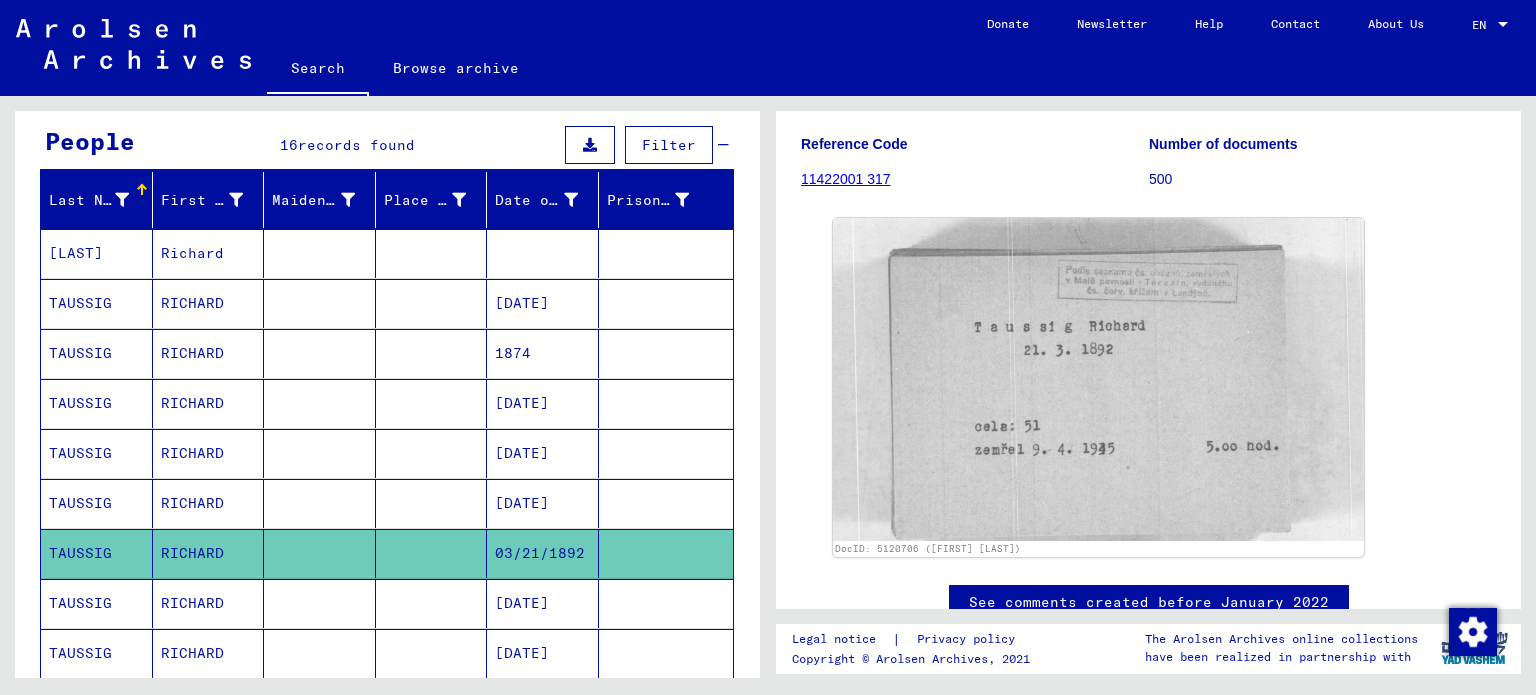scroll, scrollTop: 190, scrollLeft: 0, axis: vertical 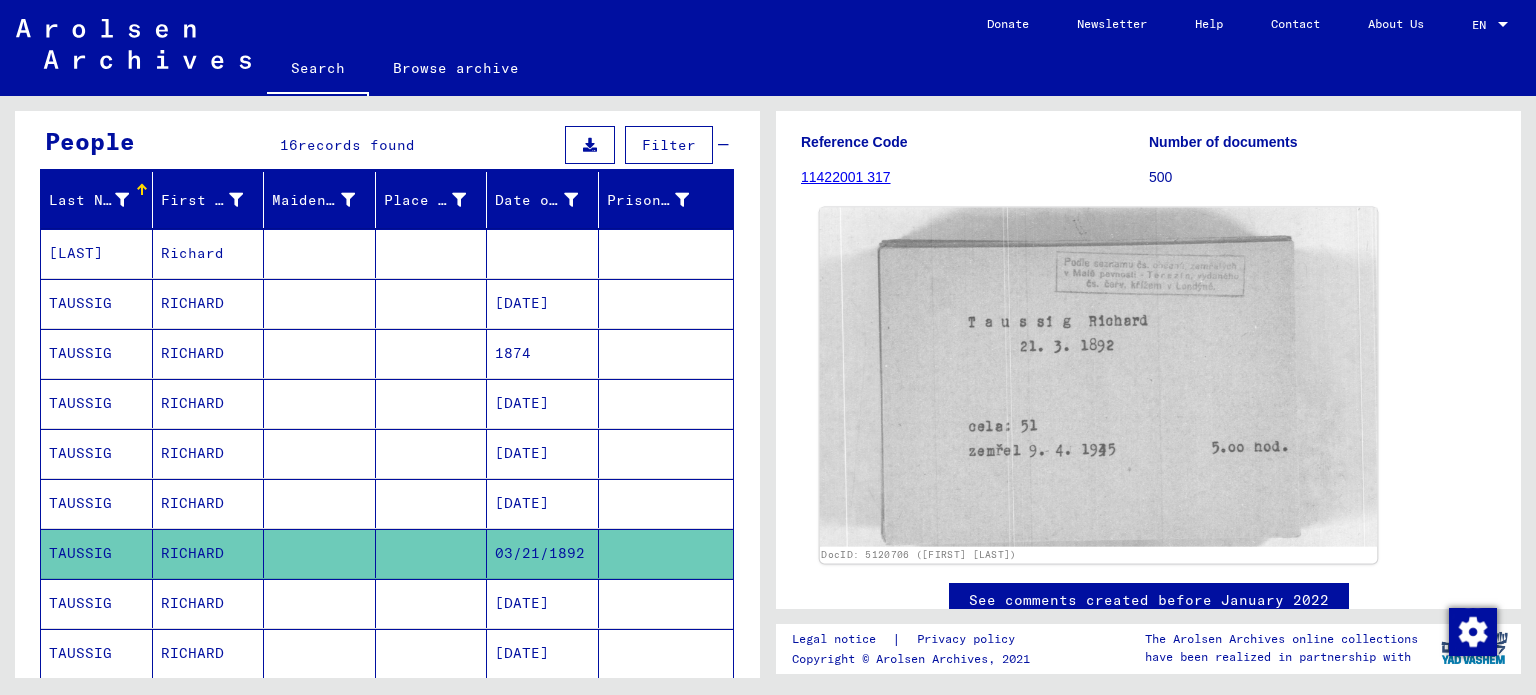 click 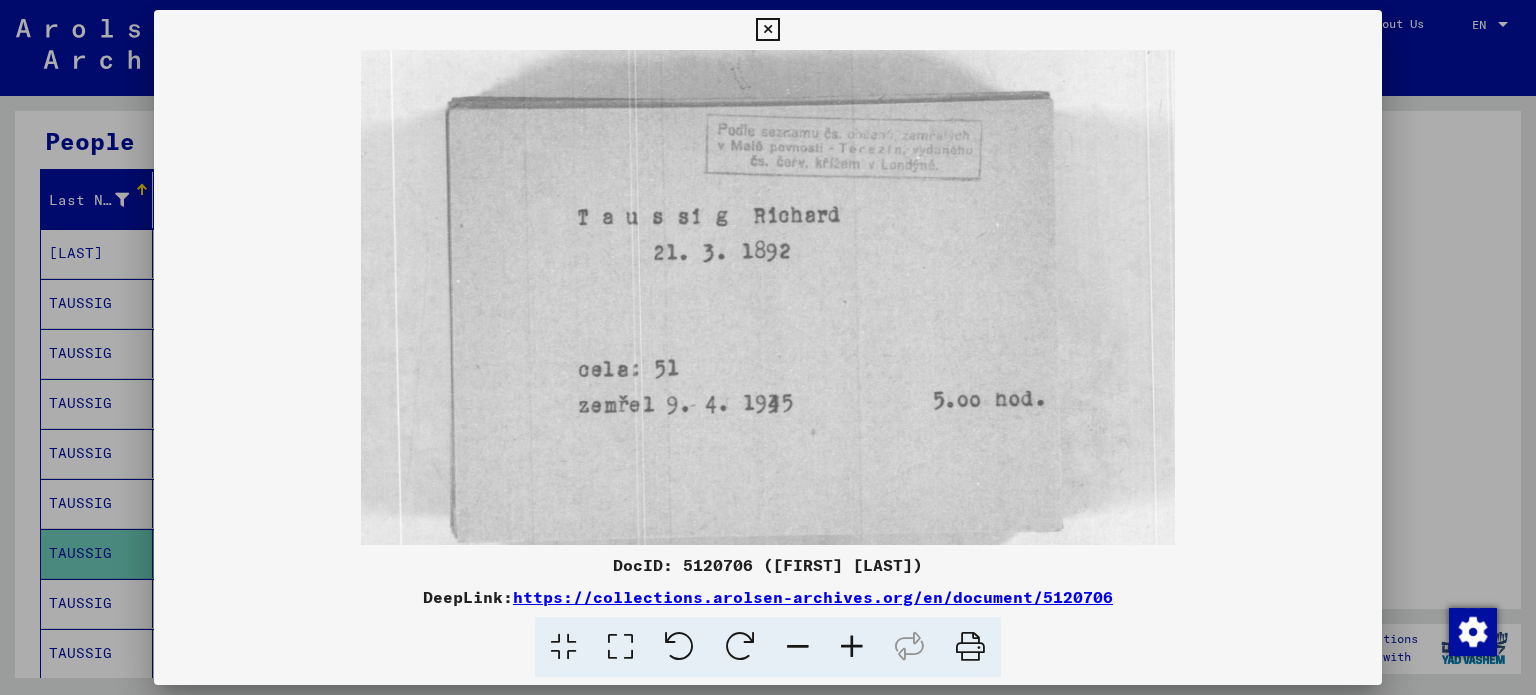click on "https://collections.arolsen-archives.org/en/document/5120706" at bounding box center (813, 597) 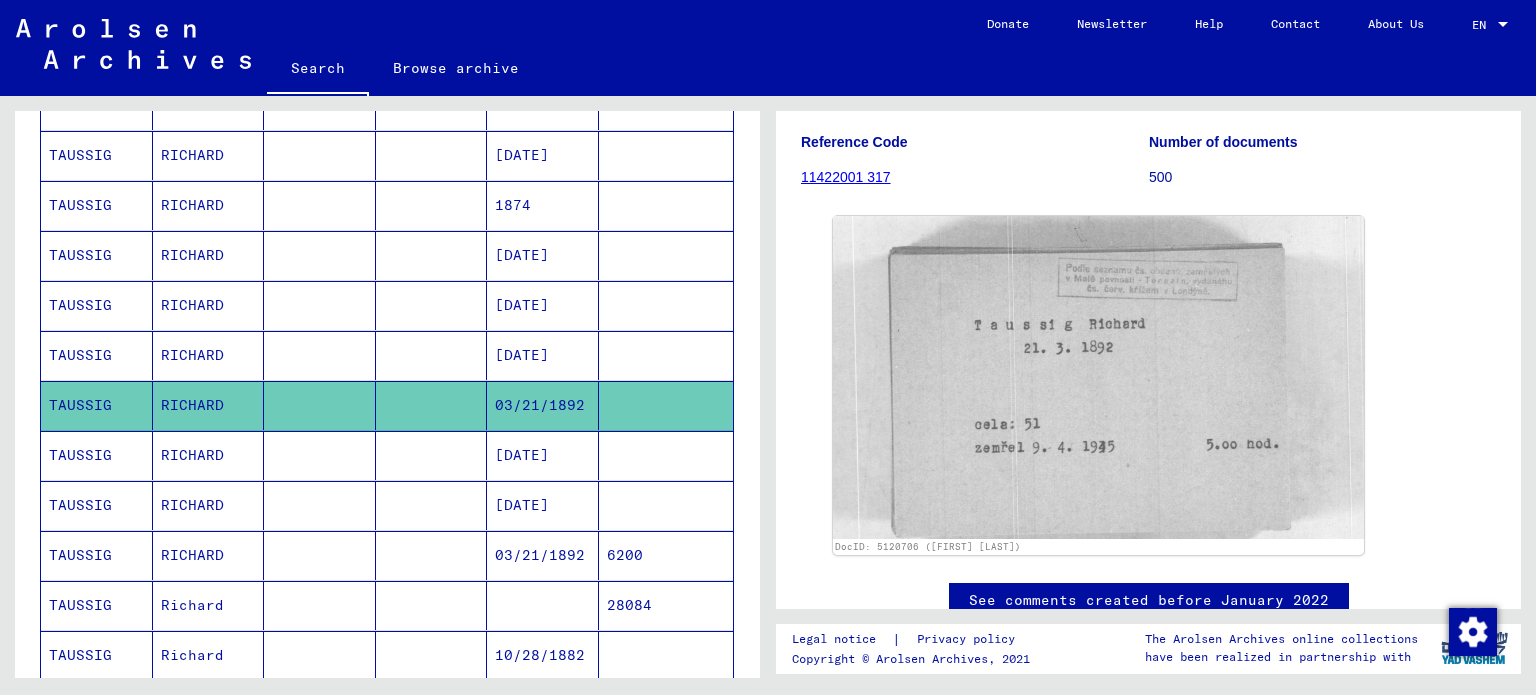 scroll, scrollTop: 328, scrollLeft: 0, axis: vertical 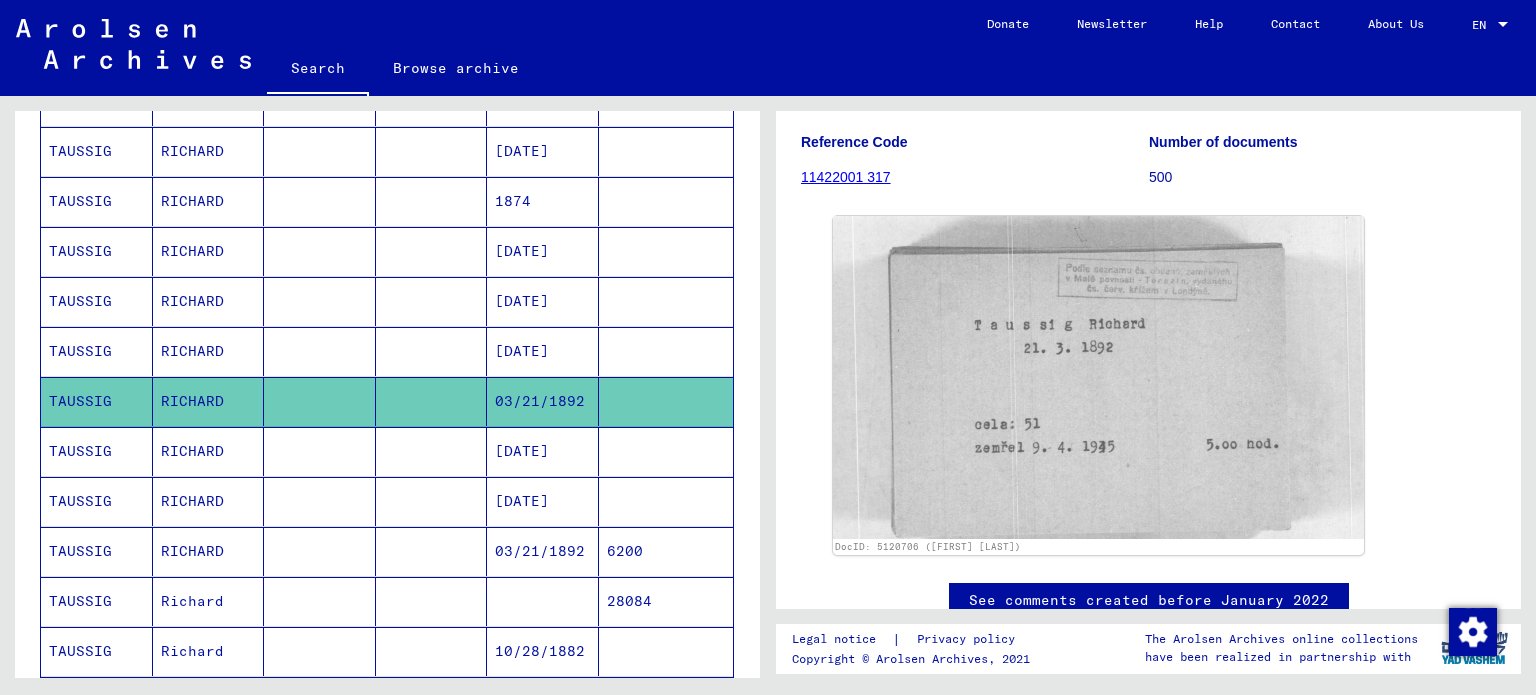 click at bounding box center [320, 551] 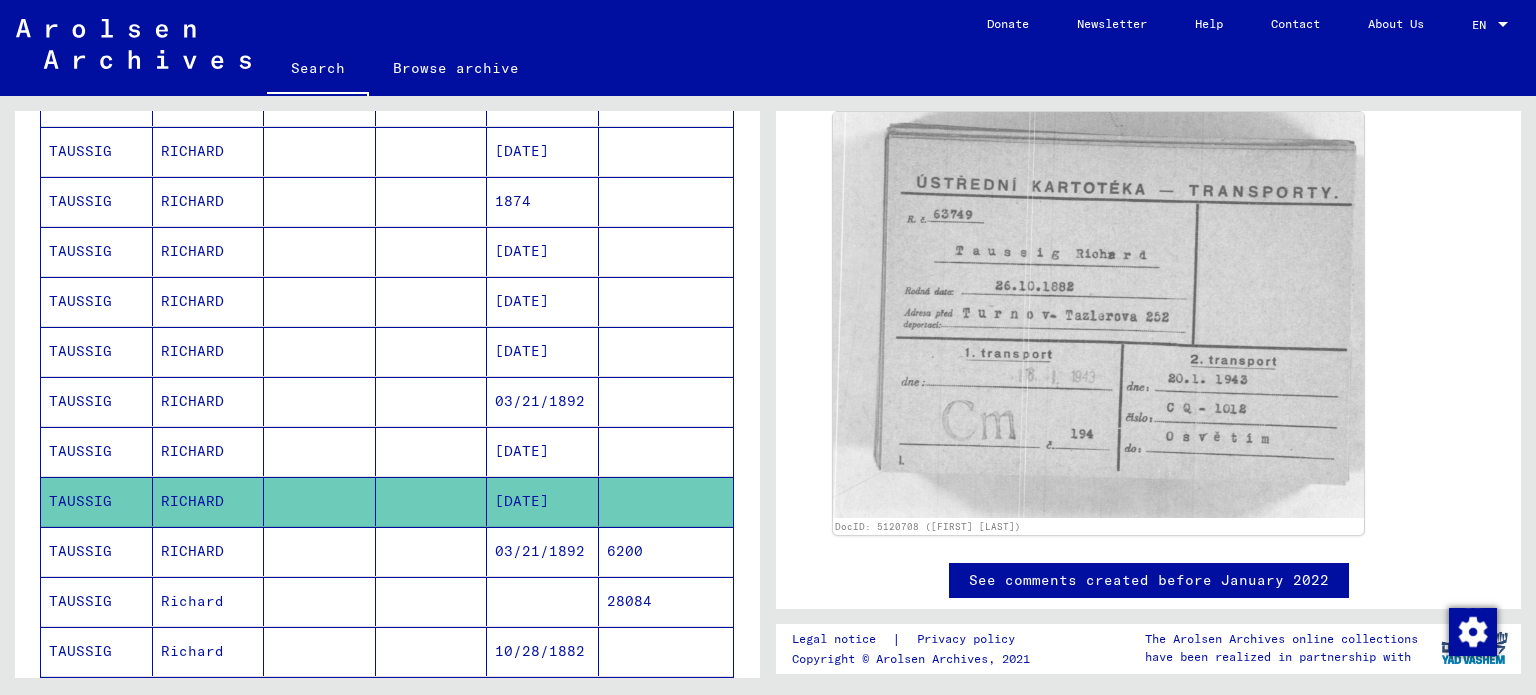 scroll, scrollTop: 296, scrollLeft: 0, axis: vertical 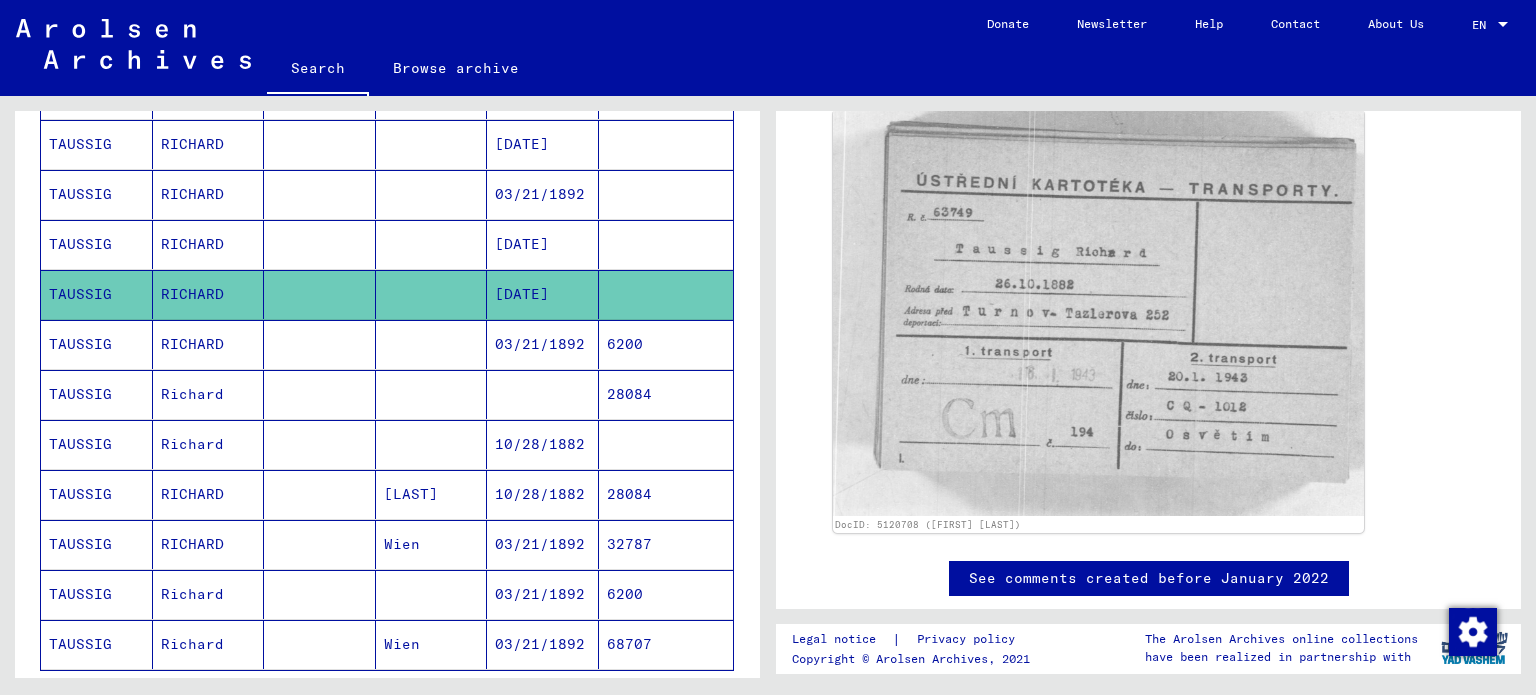 click at bounding box center (320, 544) 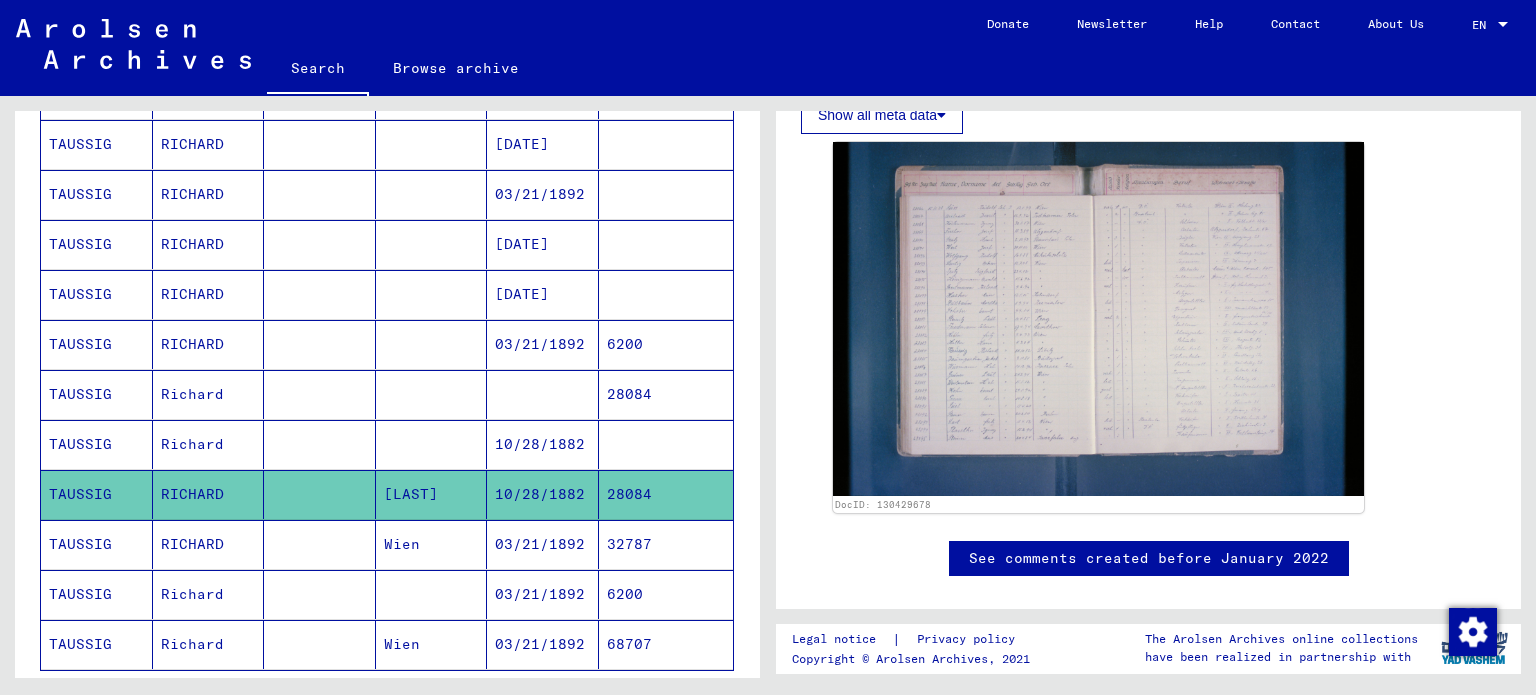 scroll, scrollTop: 420, scrollLeft: 0, axis: vertical 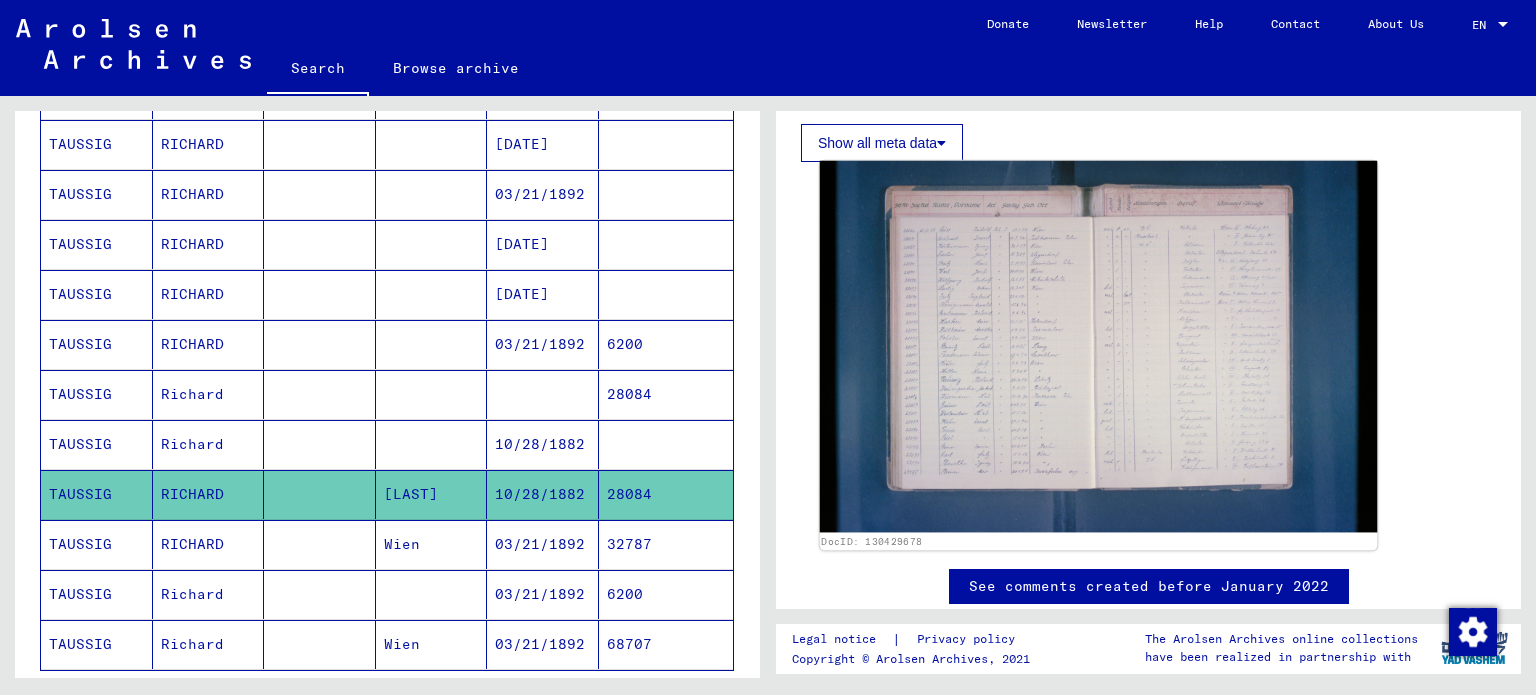 click 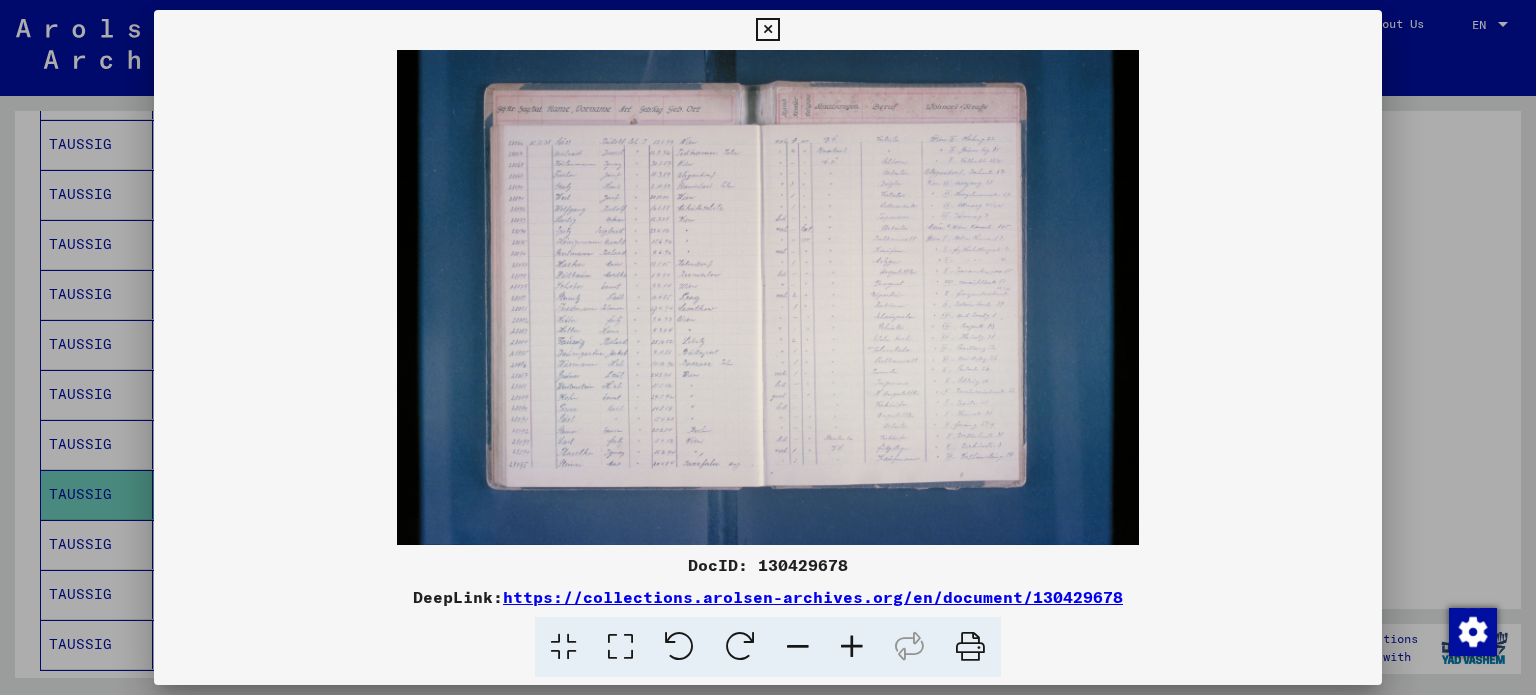 click at bounding box center [767, 30] 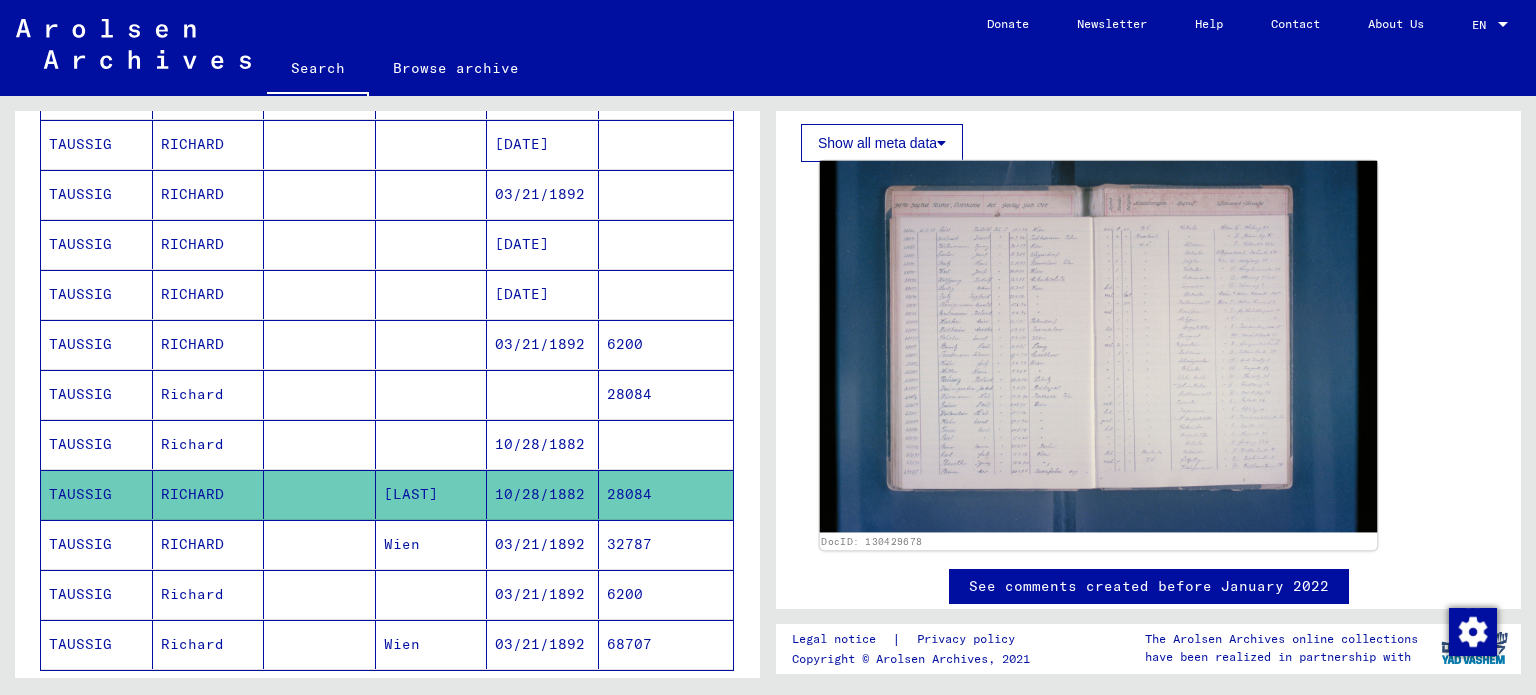 click 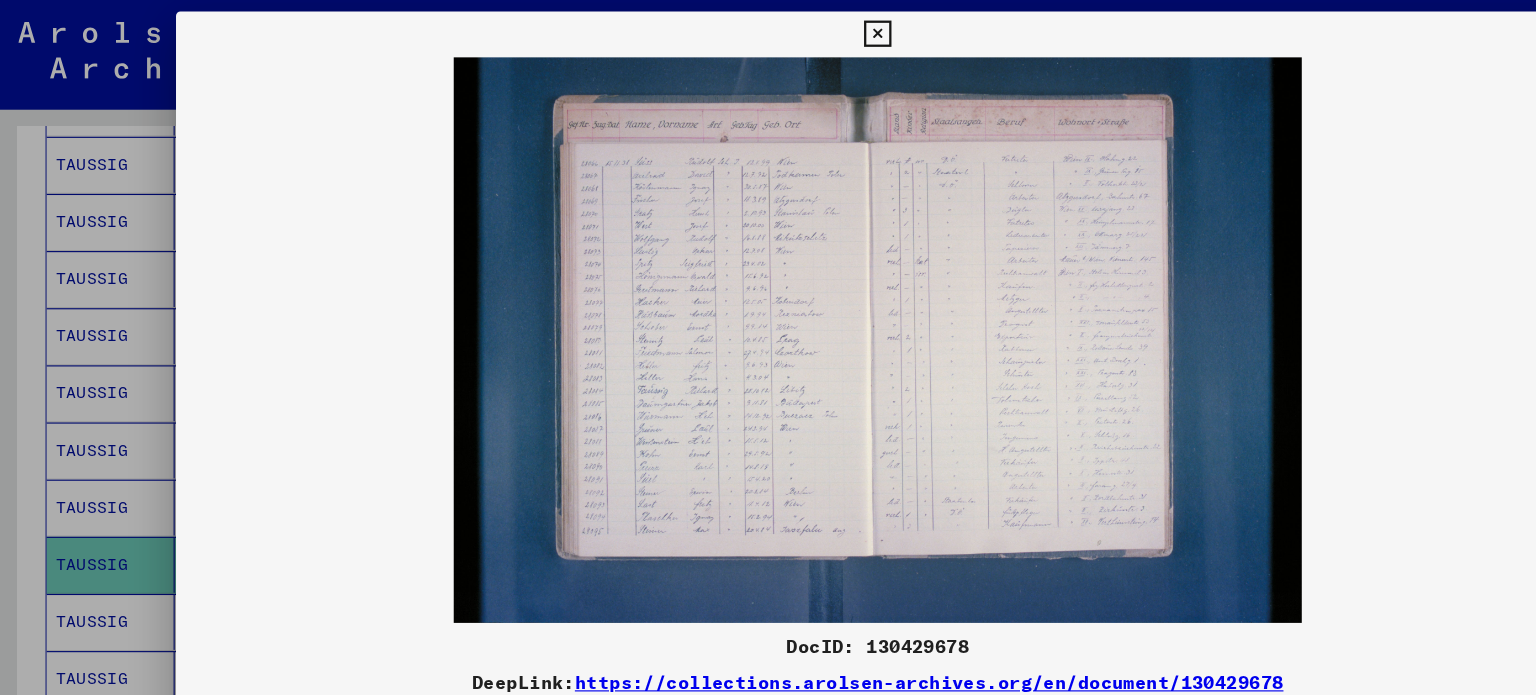 click at bounding box center (767, 30) 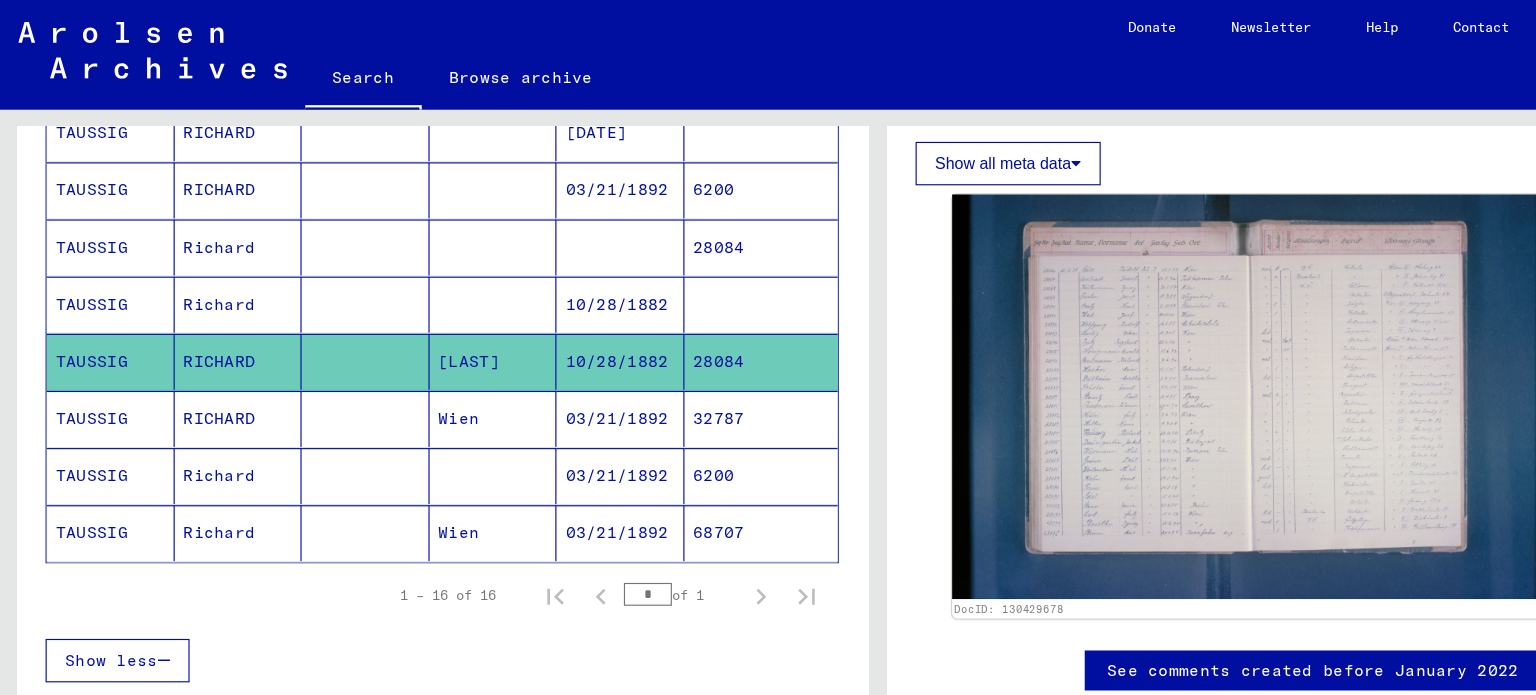 scroll, scrollTop: 713, scrollLeft: 0, axis: vertical 